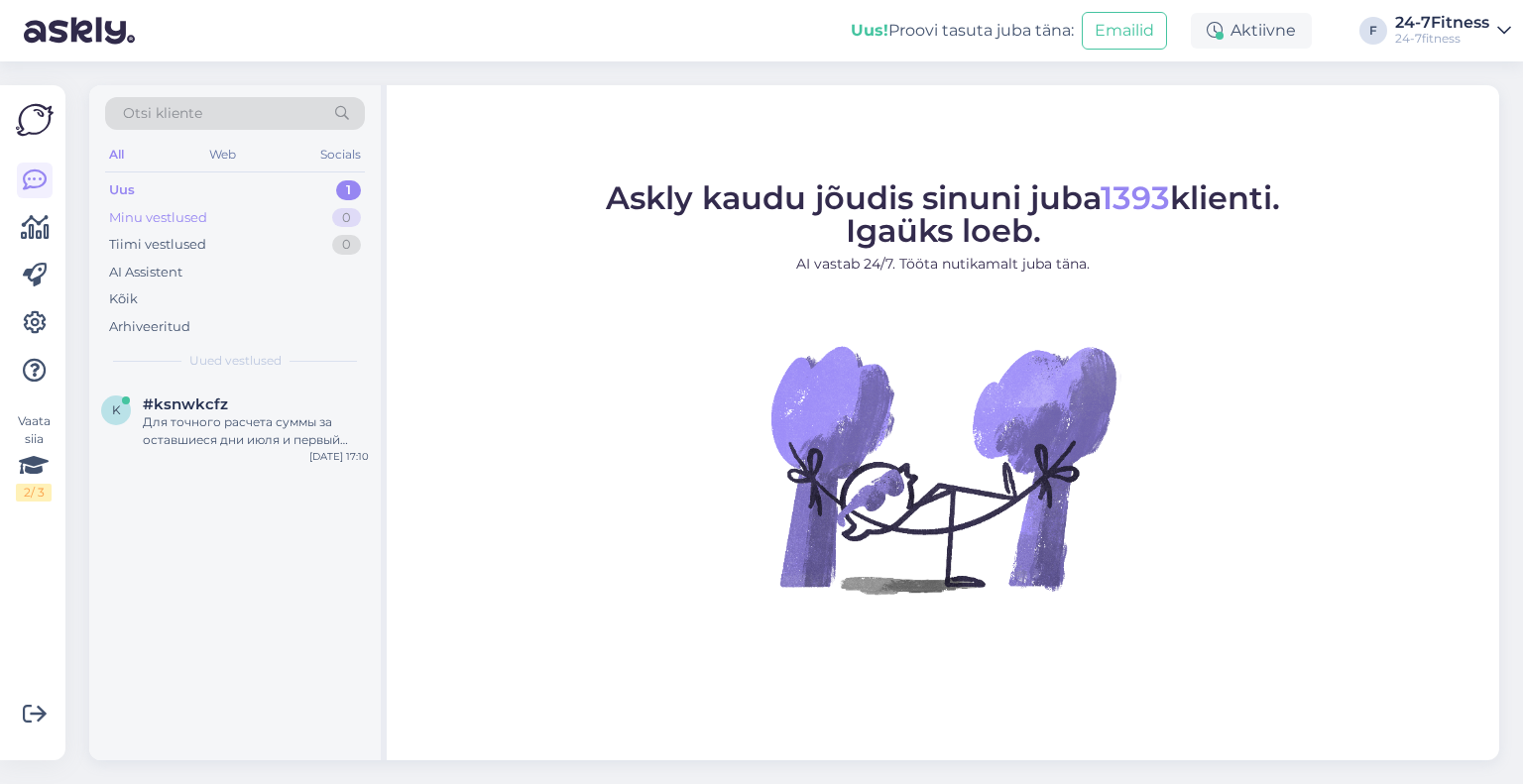 scroll, scrollTop: 0, scrollLeft: 0, axis: both 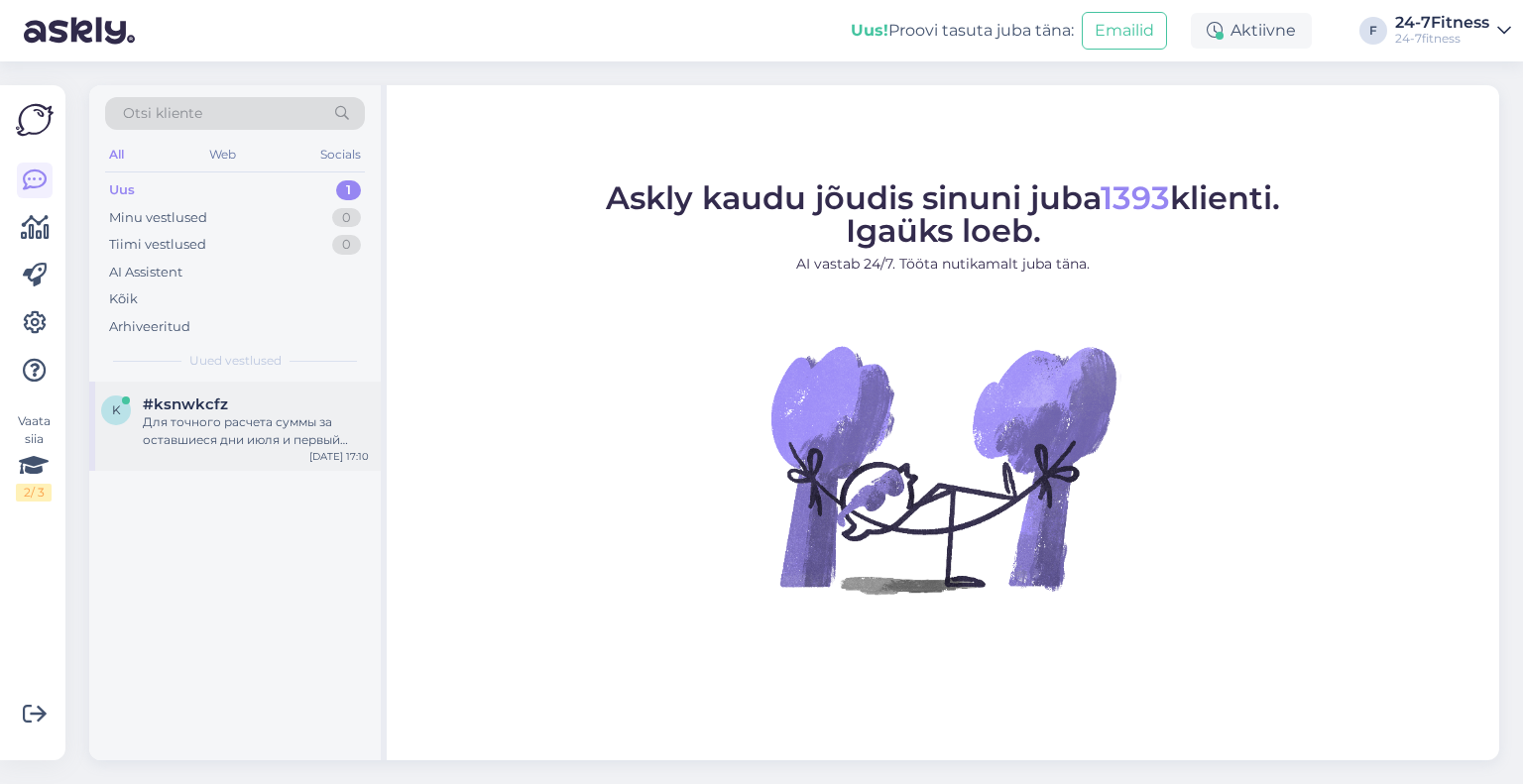 click on "#ksnwkcfz" at bounding box center [185, 404] 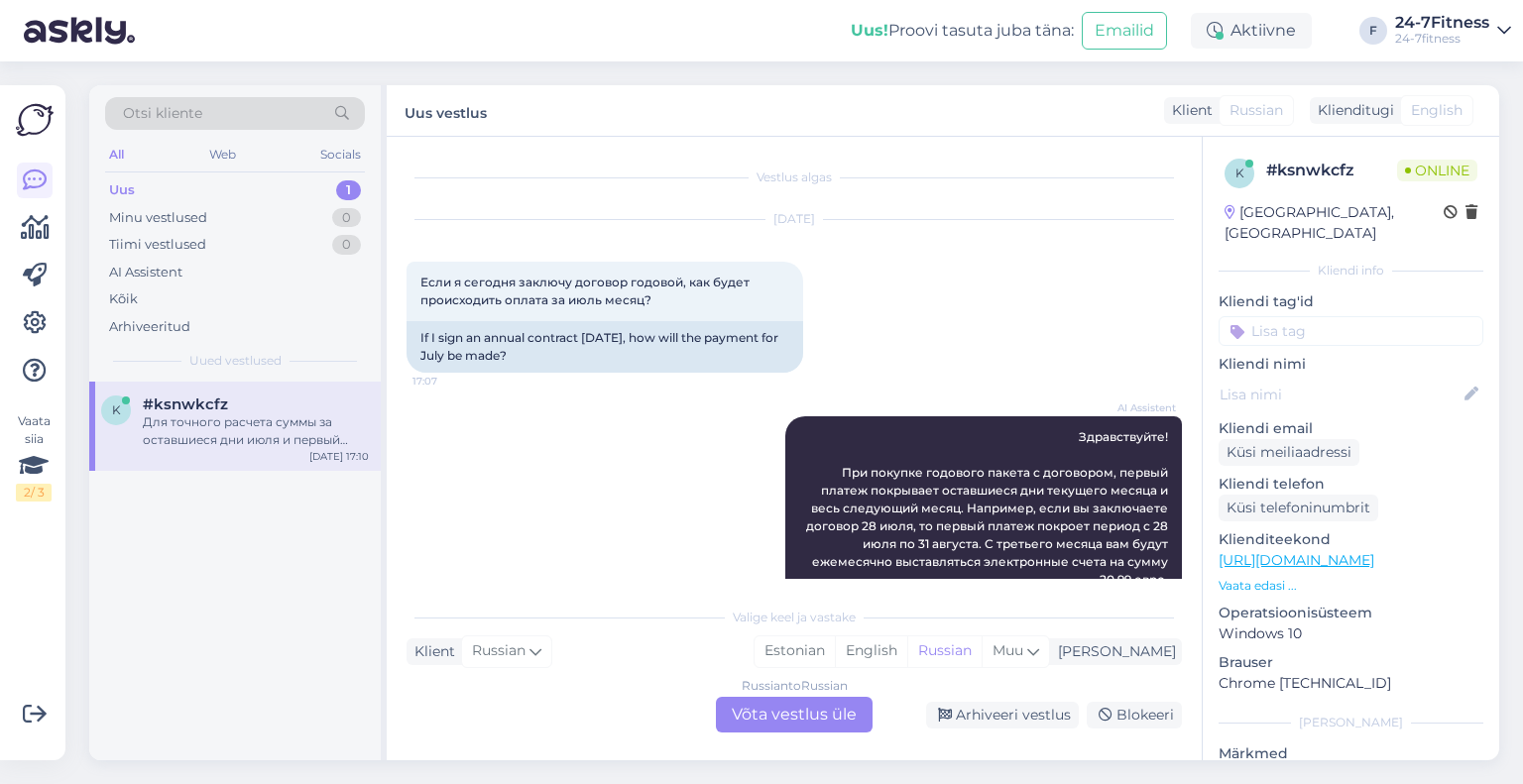 scroll, scrollTop: 576, scrollLeft: 0, axis: vertical 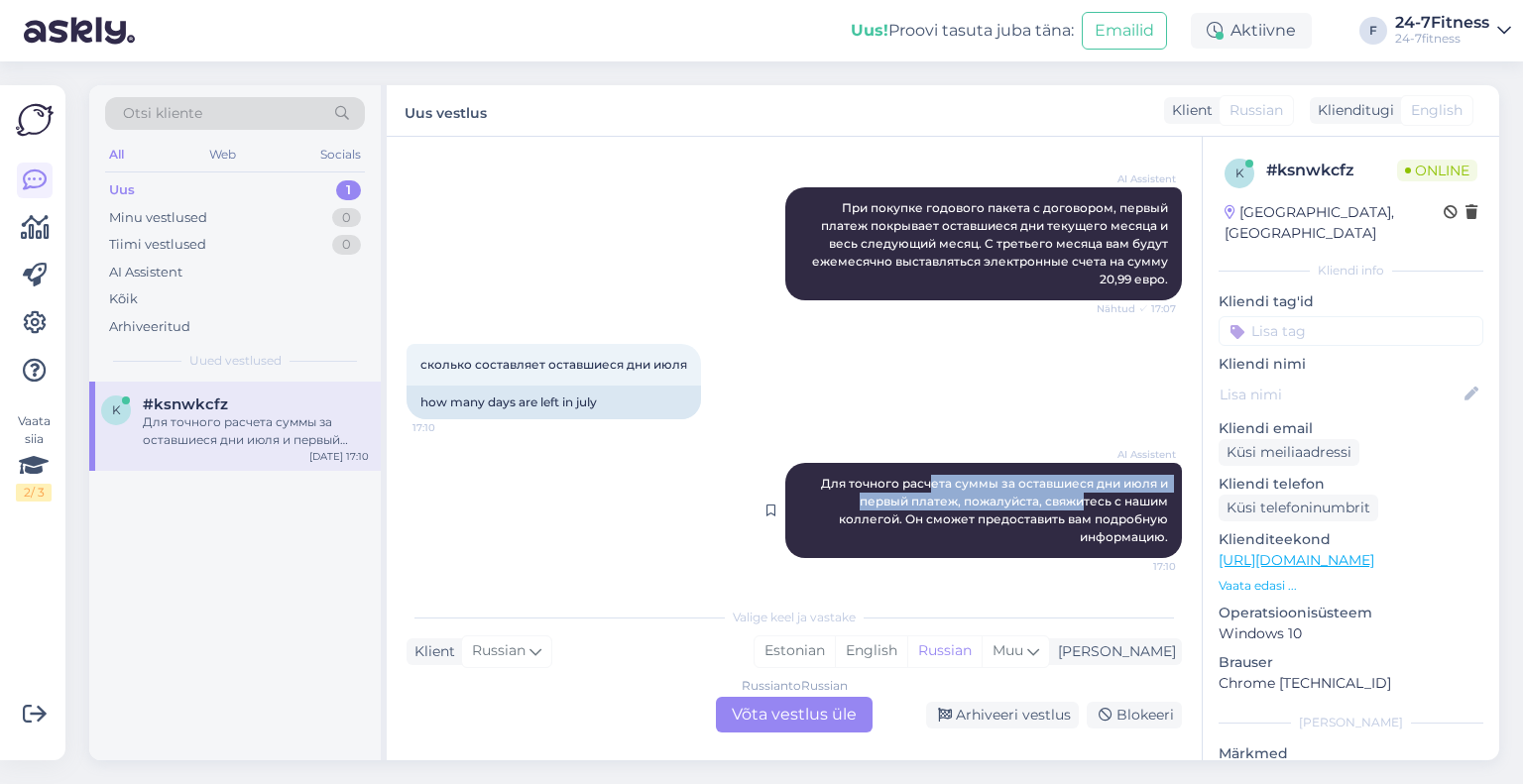 drag, startPoint x: 918, startPoint y: 479, endPoint x: 1069, endPoint y: 509, distance: 153.95129 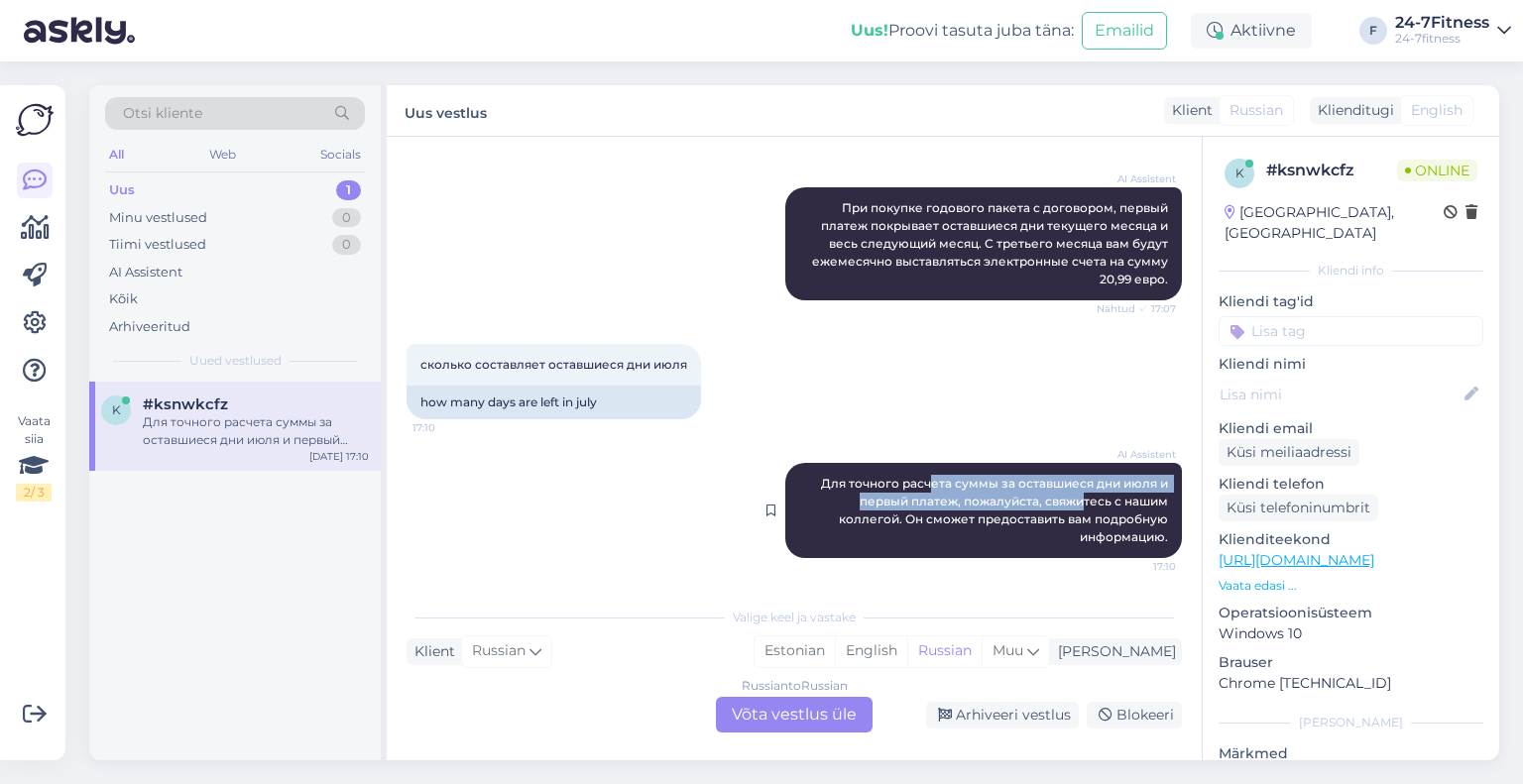 click on "AI Assistent Для точного расчета суммы за оставшиеся дни июля и первый платеж, пожалуйста, свяжитесь с нашим коллегой. Он сможет предоставить вам подробную информацию. 17:10" at bounding box center [984, 510] 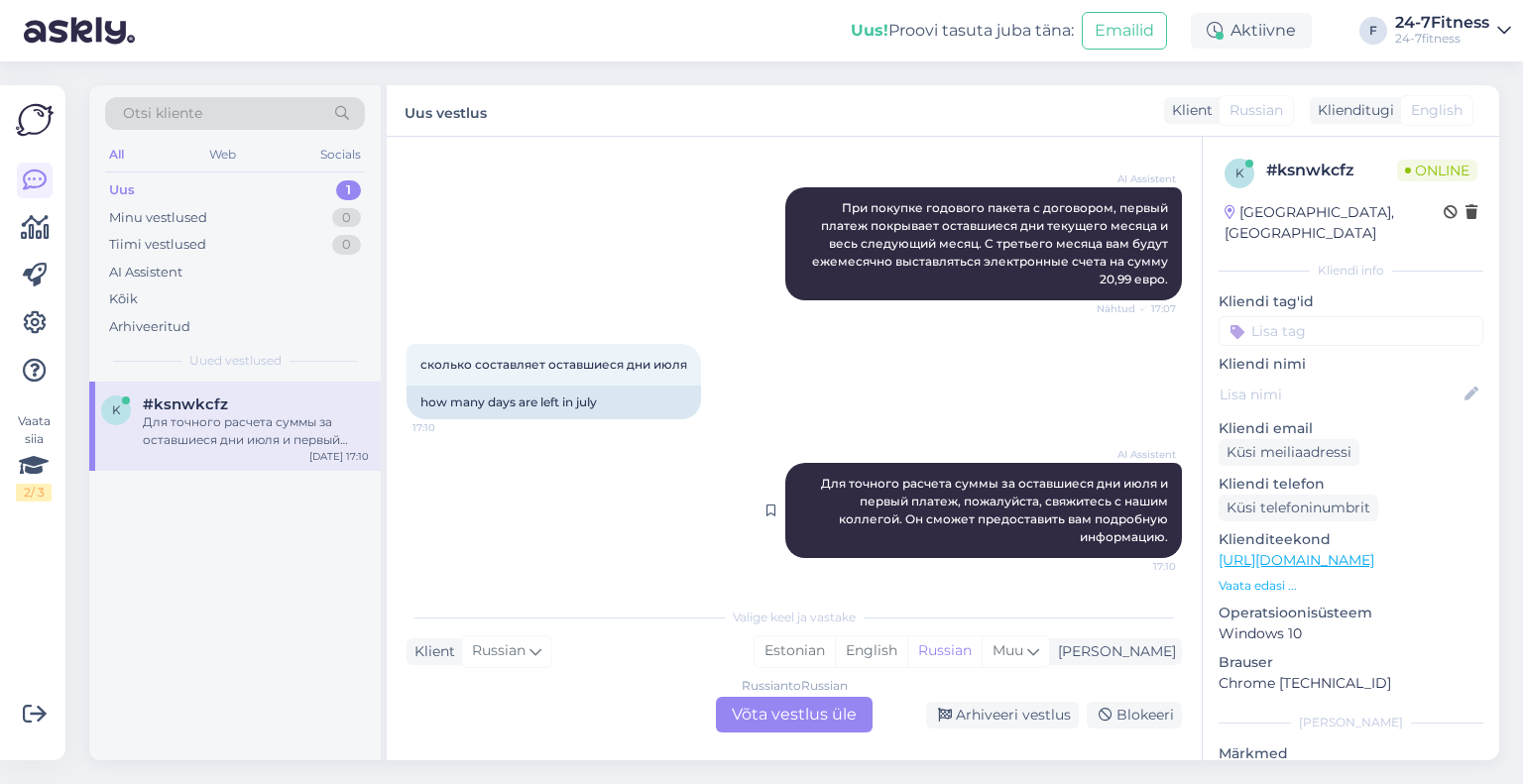 click on "Для точного расчета суммы за оставшиеся дни июля и первый платеж, пожалуйста, свяжитесь с нашим коллегой. Он сможет предоставить вам подробную информацию." at bounding box center [996, 509] 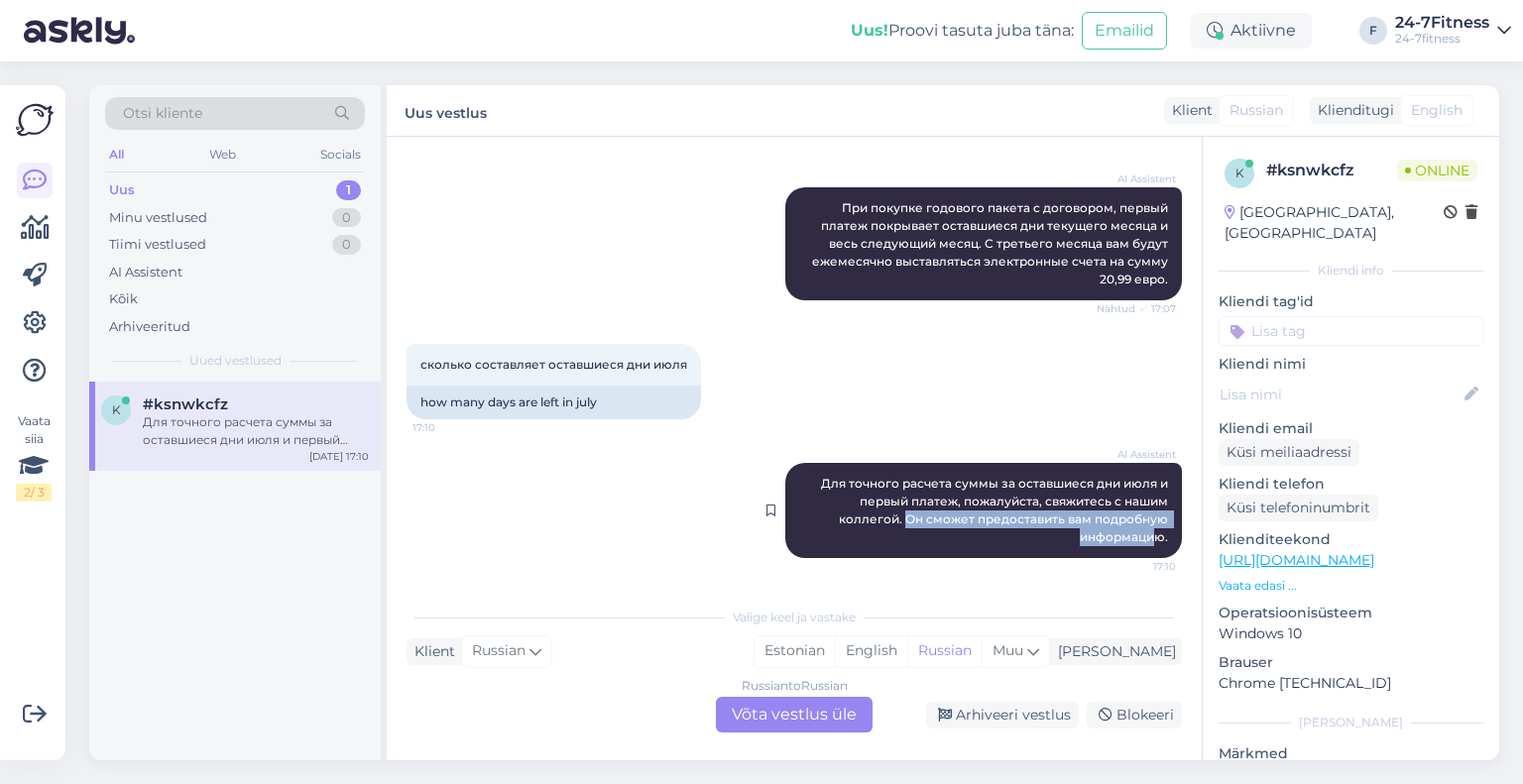 drag, startPoint x: 894, startPoint y: 513, endPoint x: 1144, endPoint y: 538, distance: 251.24689 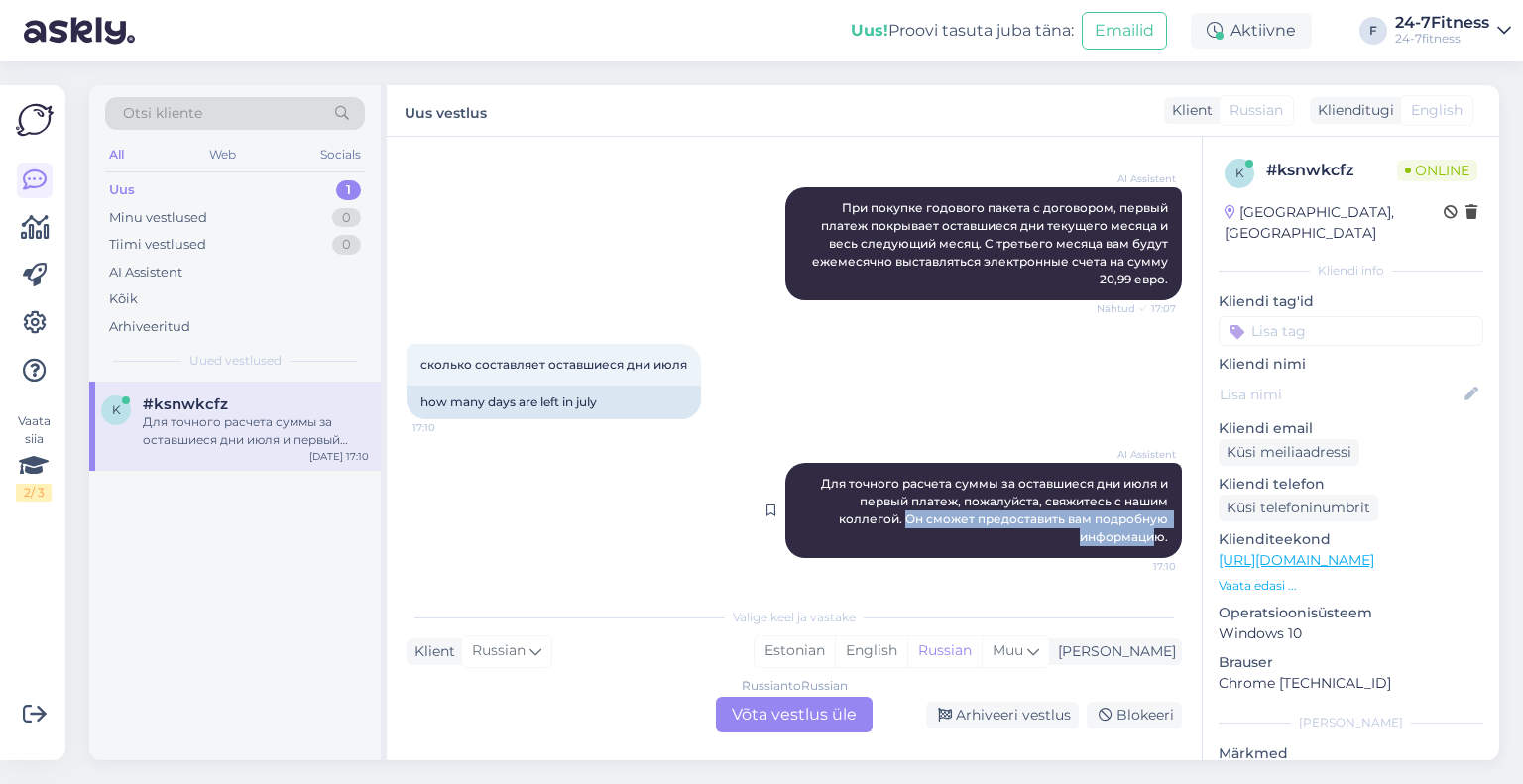 click on "Для точного расчета суммы за оставшиеся дни июля и первый платеж, пожалуйста, свяжитесь с нашим коллегой. Он сможет предоставить вам подробную информацию." at bounding box center (996, 509) 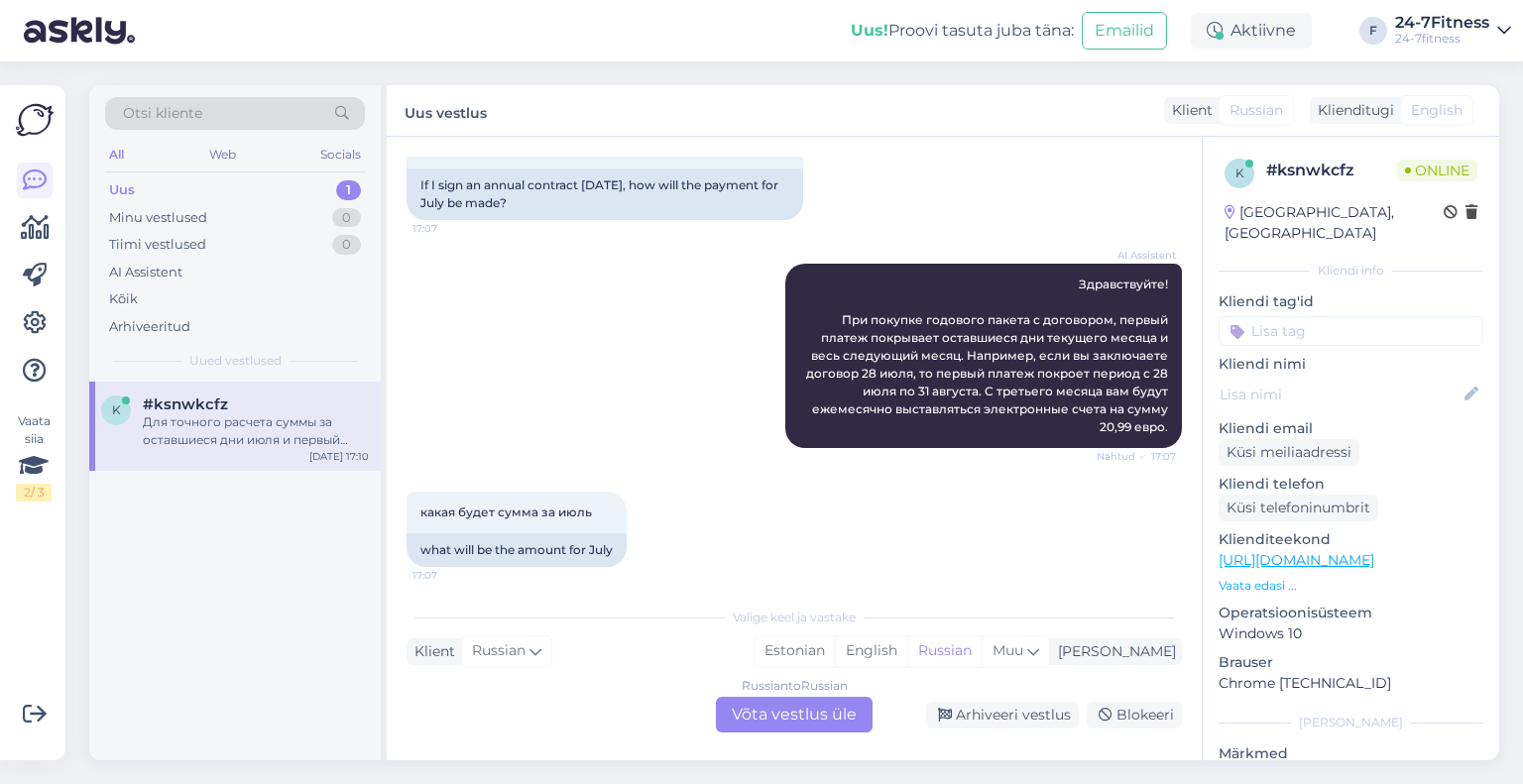 scroll, scrollTop: 198, scrollLeft: 0, axis: vertical 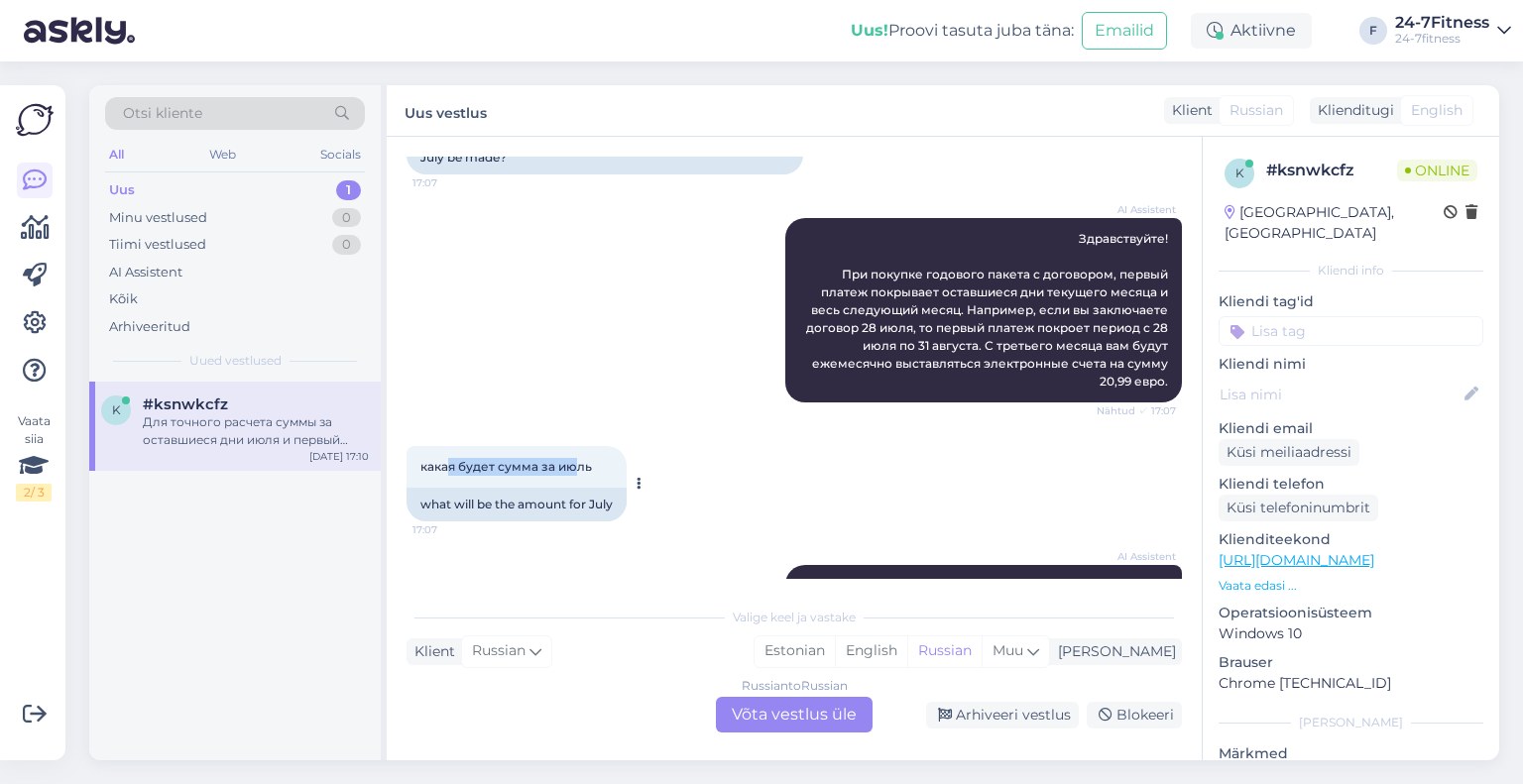 drag, startPoint x: 445, startPoint y: 461, endPoint x: 575, endPoint y: 473, distance: 130.55267 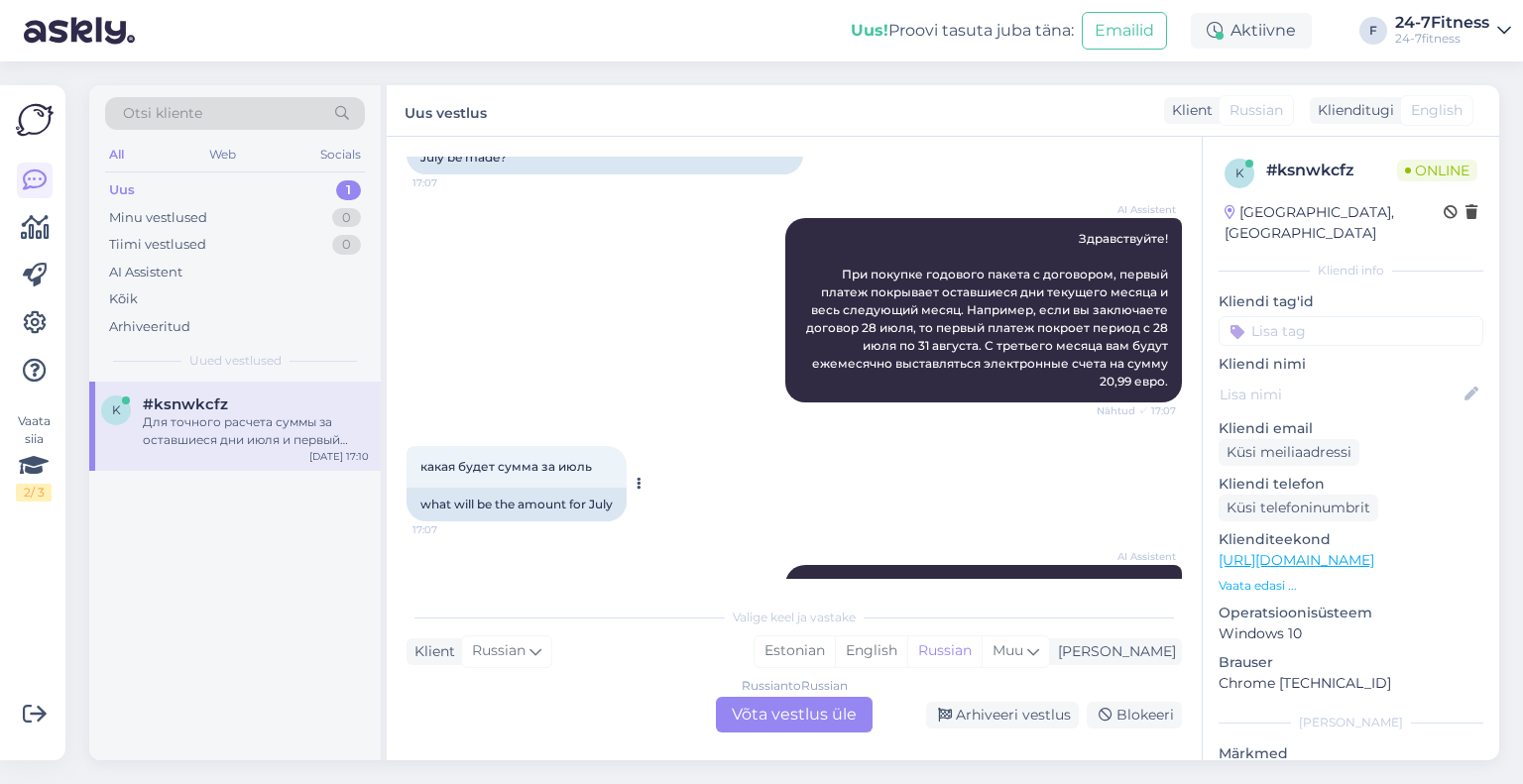 click on "какая будет сумма за июль" at bounding box center [506, 466] 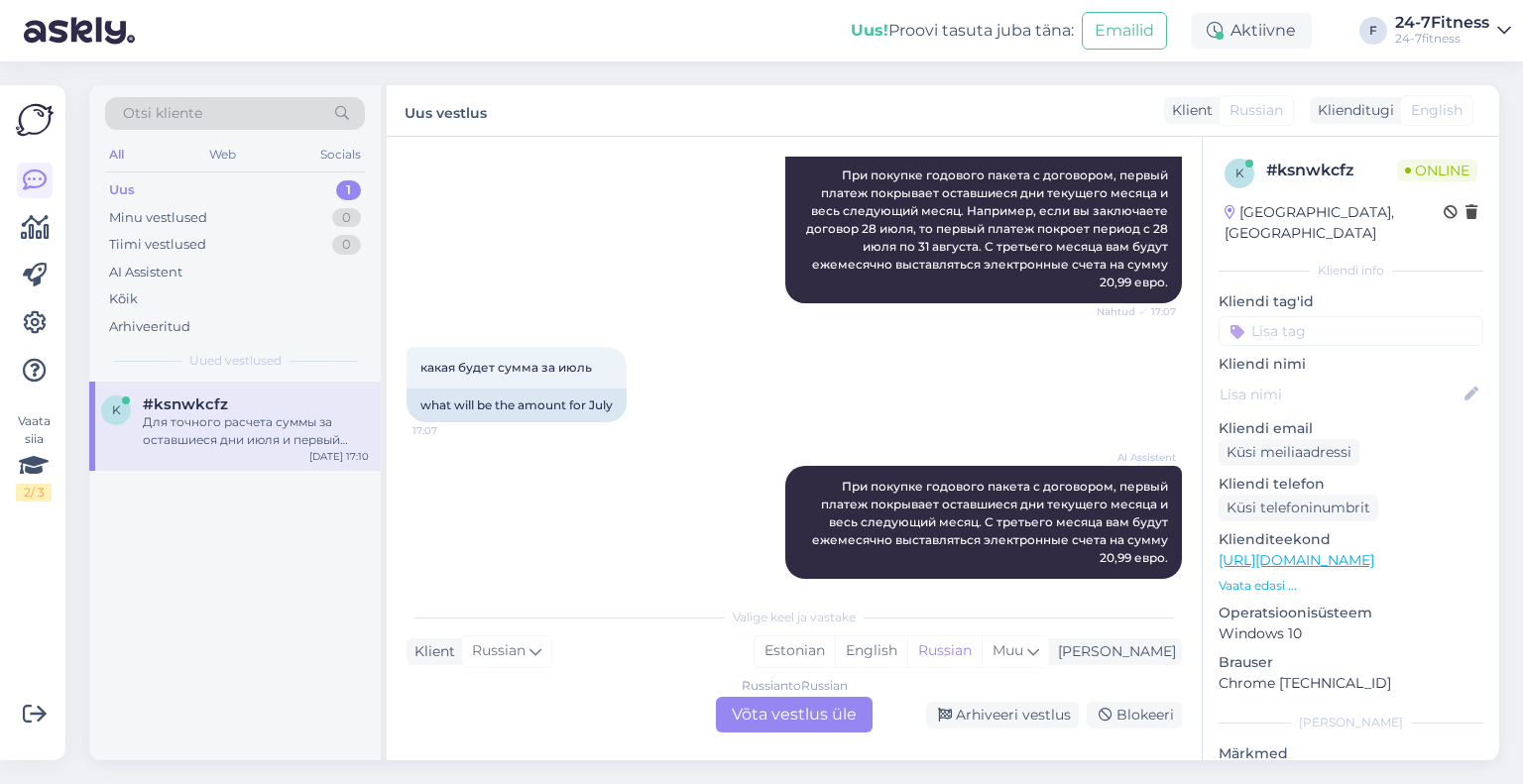 scroll, scrollTop: 396, scrollLeft: 0, axis: vertical 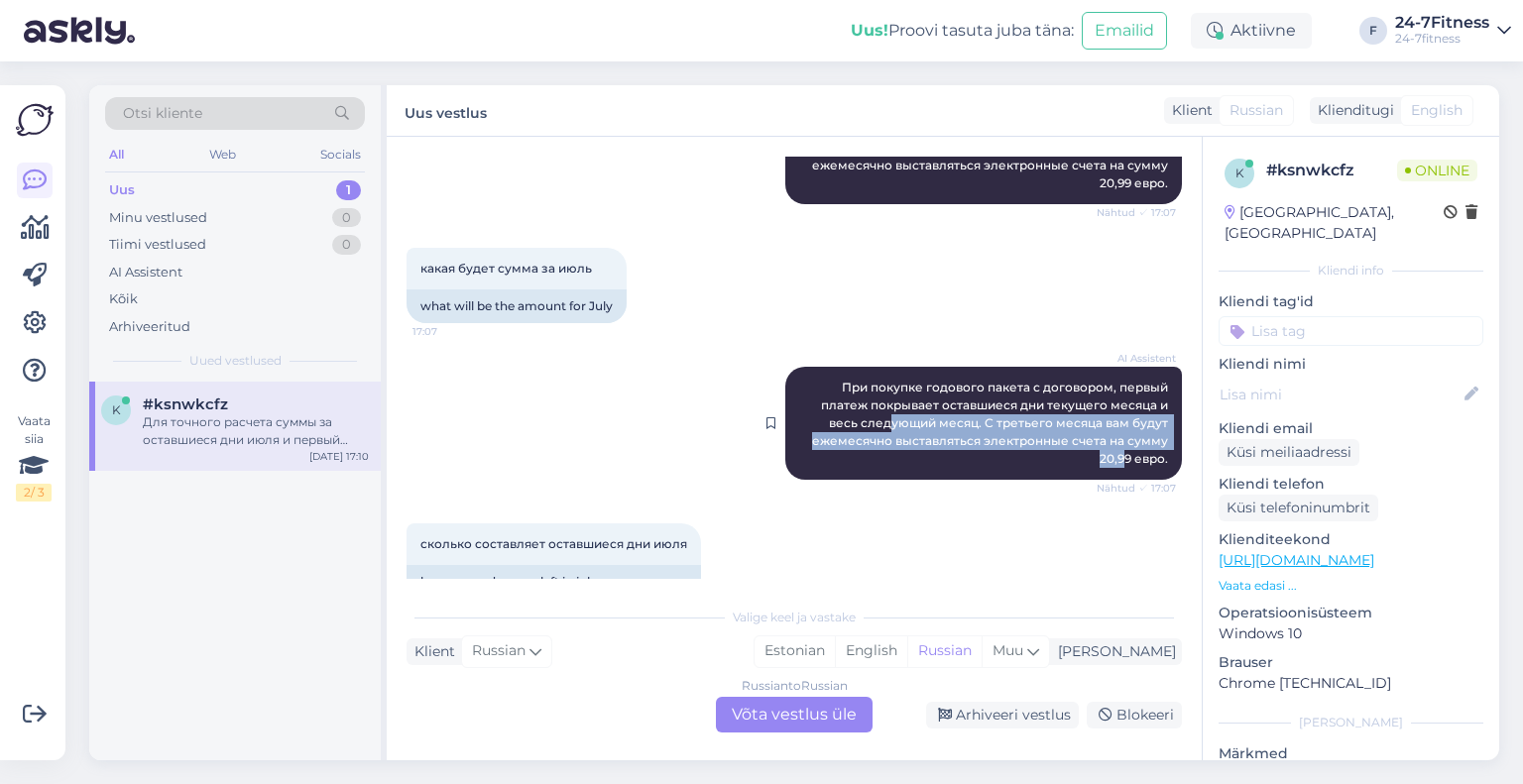 drag, startPoint x: 877, startPoint y: 425, endPoint x: 1112, endPoint y: 456, distance: 237.03586 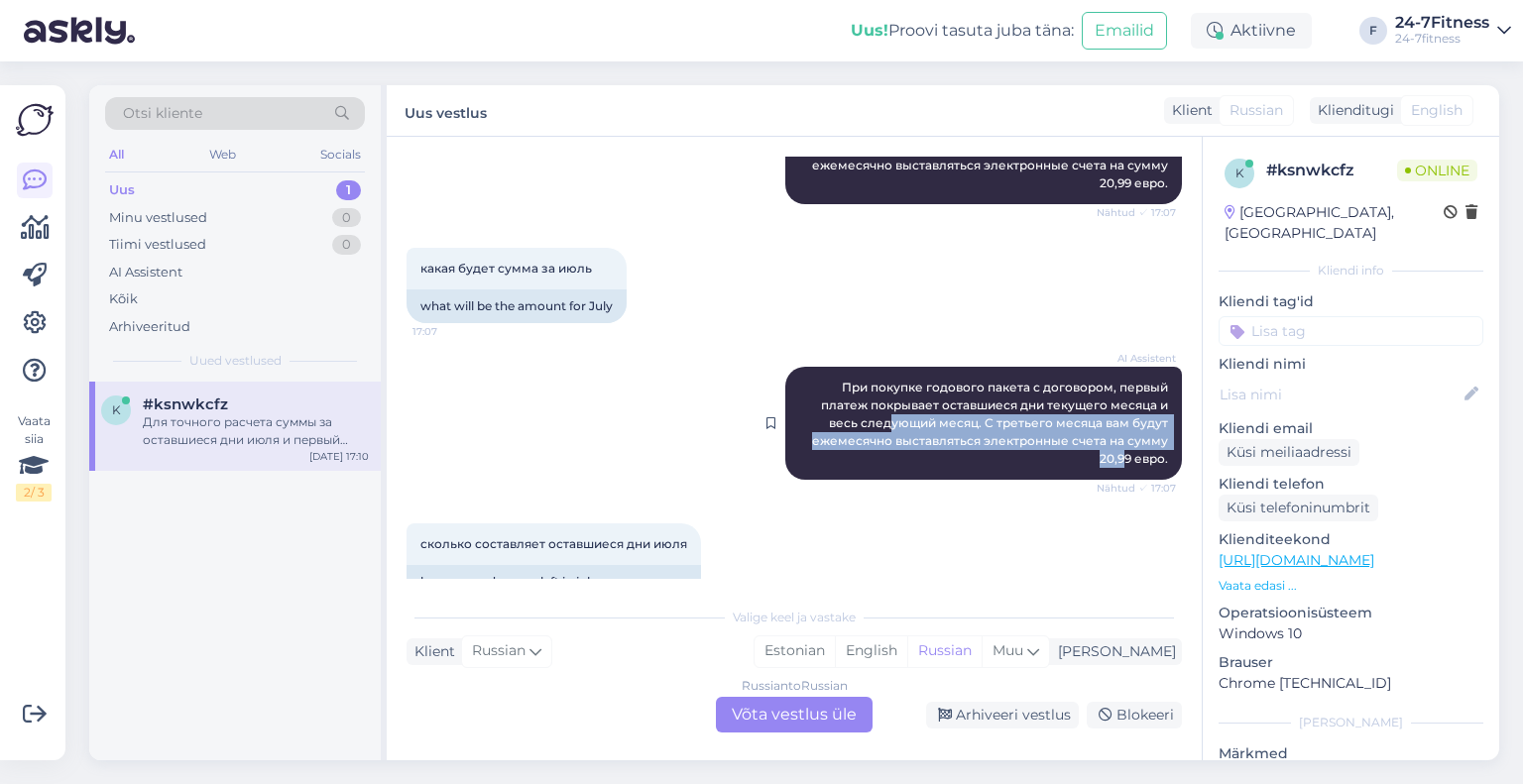 click on "При покупке годового пакета с договором, первый платеж покрывает оставшиеся дни текущего месяца и весь следующий месяц. С третьего месяца вам будут ежемесячно выставляться электронные счета на сумму 20,99 евро." at bounding box center [992, 422] 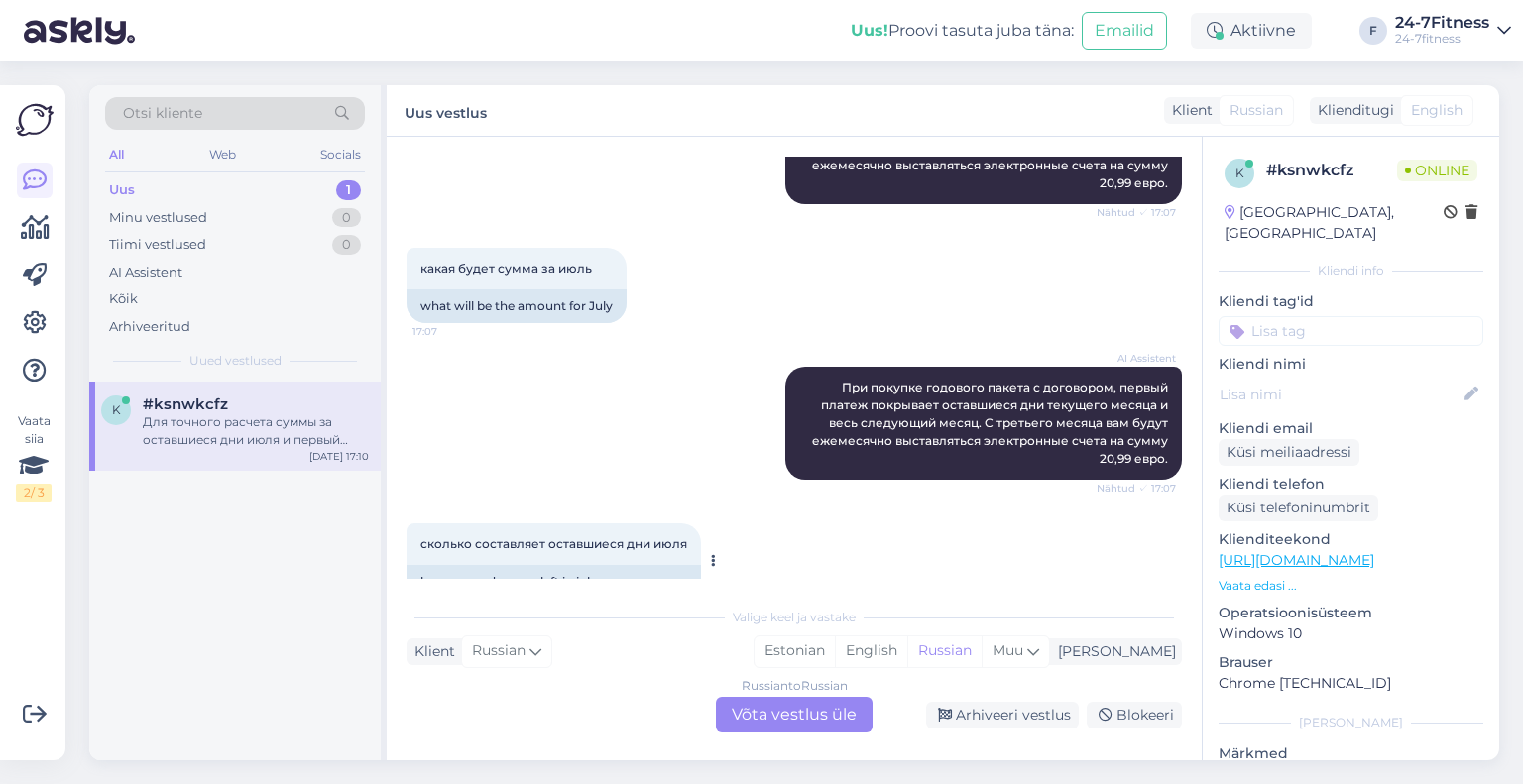 click on "сколько составляет оставшиеся дни июля" at bounding box center (553, 543) 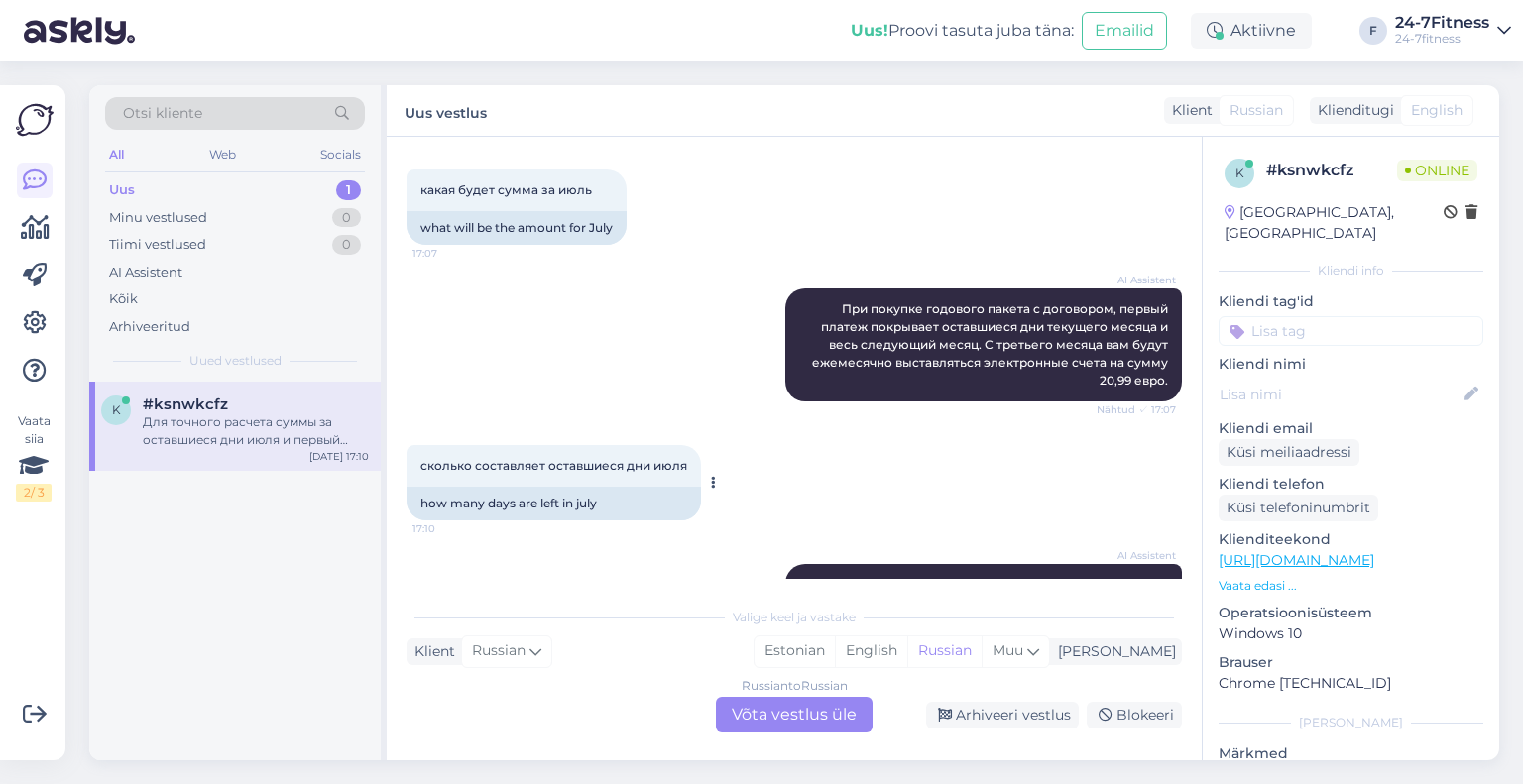 scroll, scrollTop: 576, scrollLeft: 0, axis: vertical 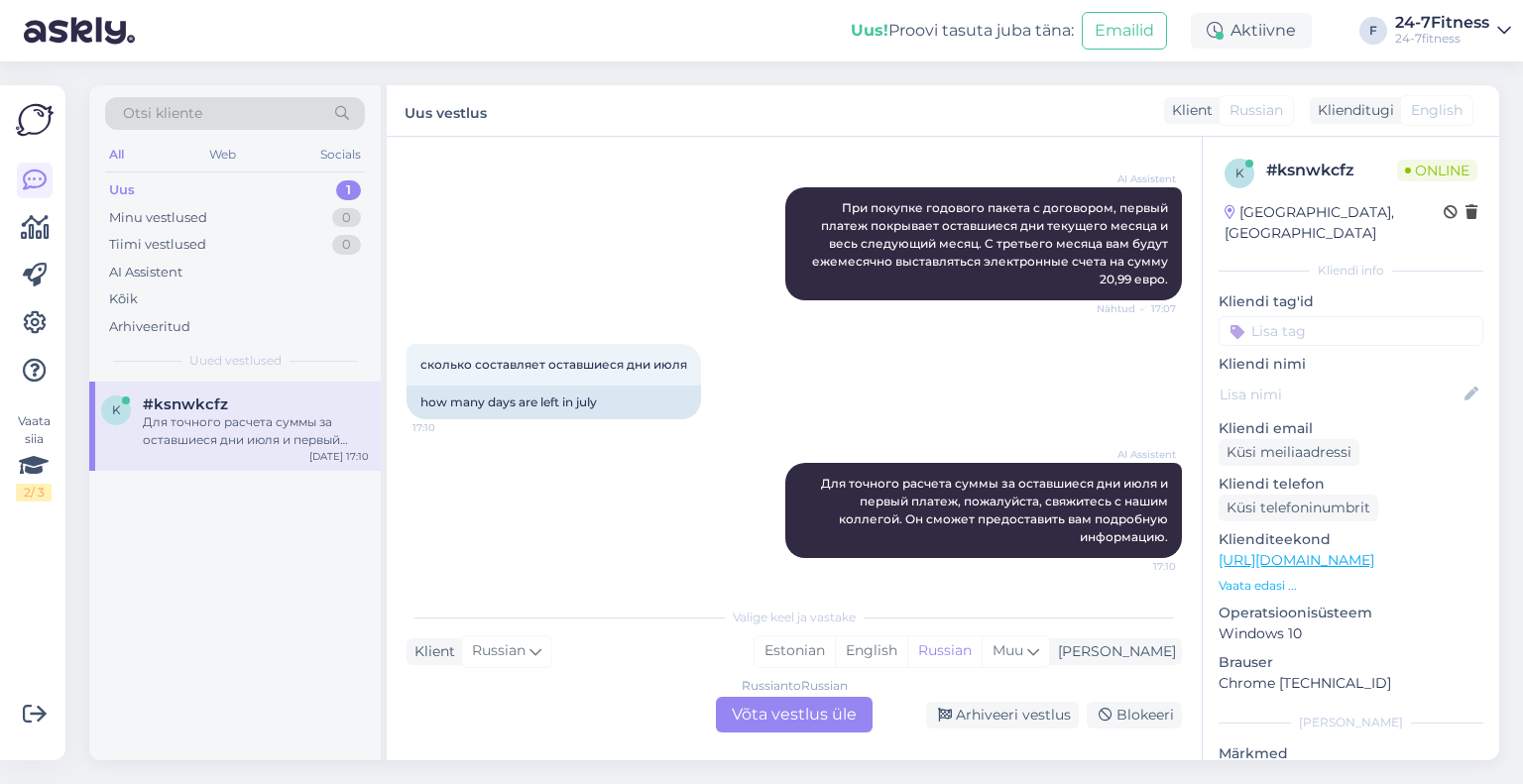 click on "Russian  to  Russian Võta vestlus üle" at bounding box center [794, 715] 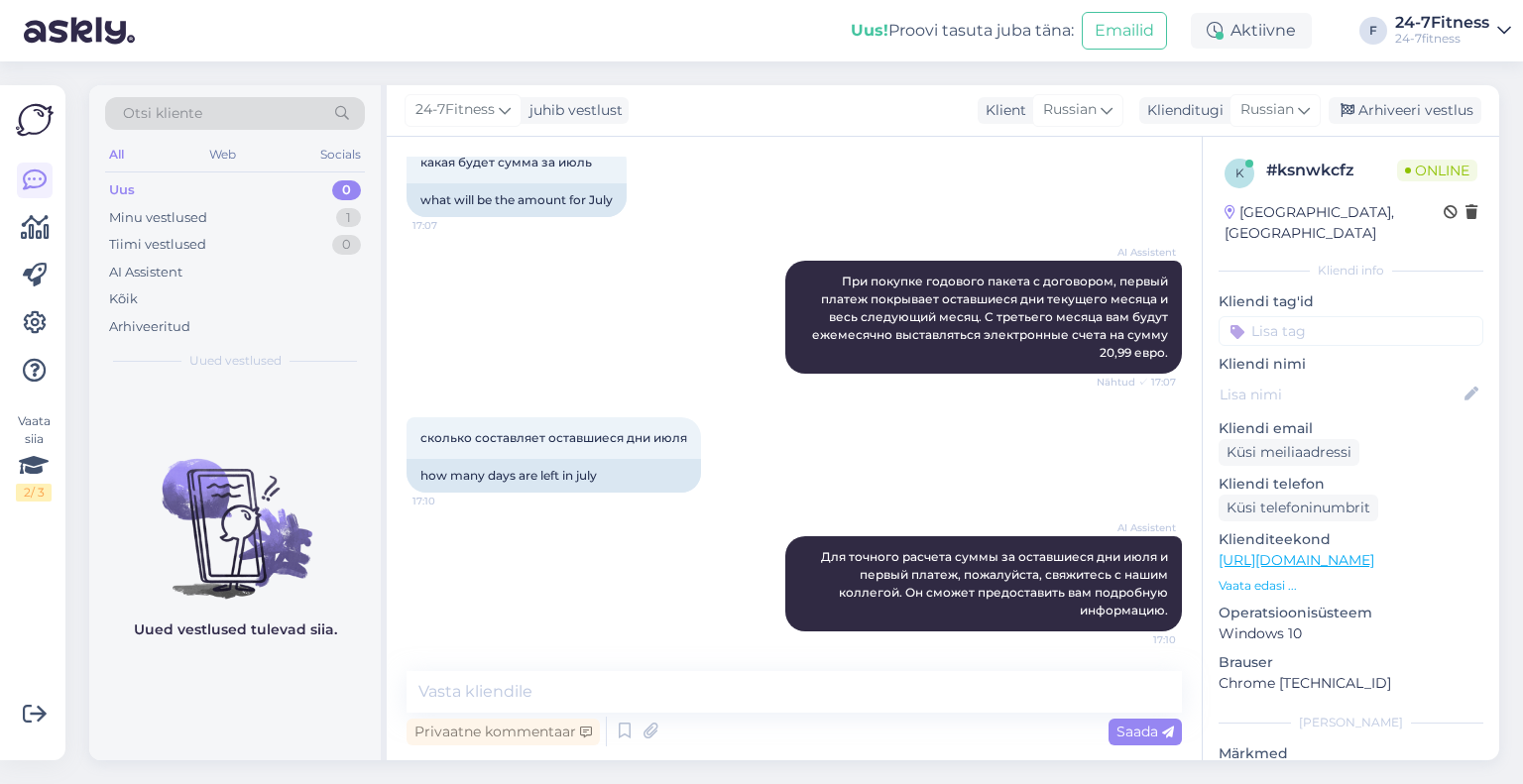 scroll, scrollTop: 502, scrollLeft: 0, axis: vertical 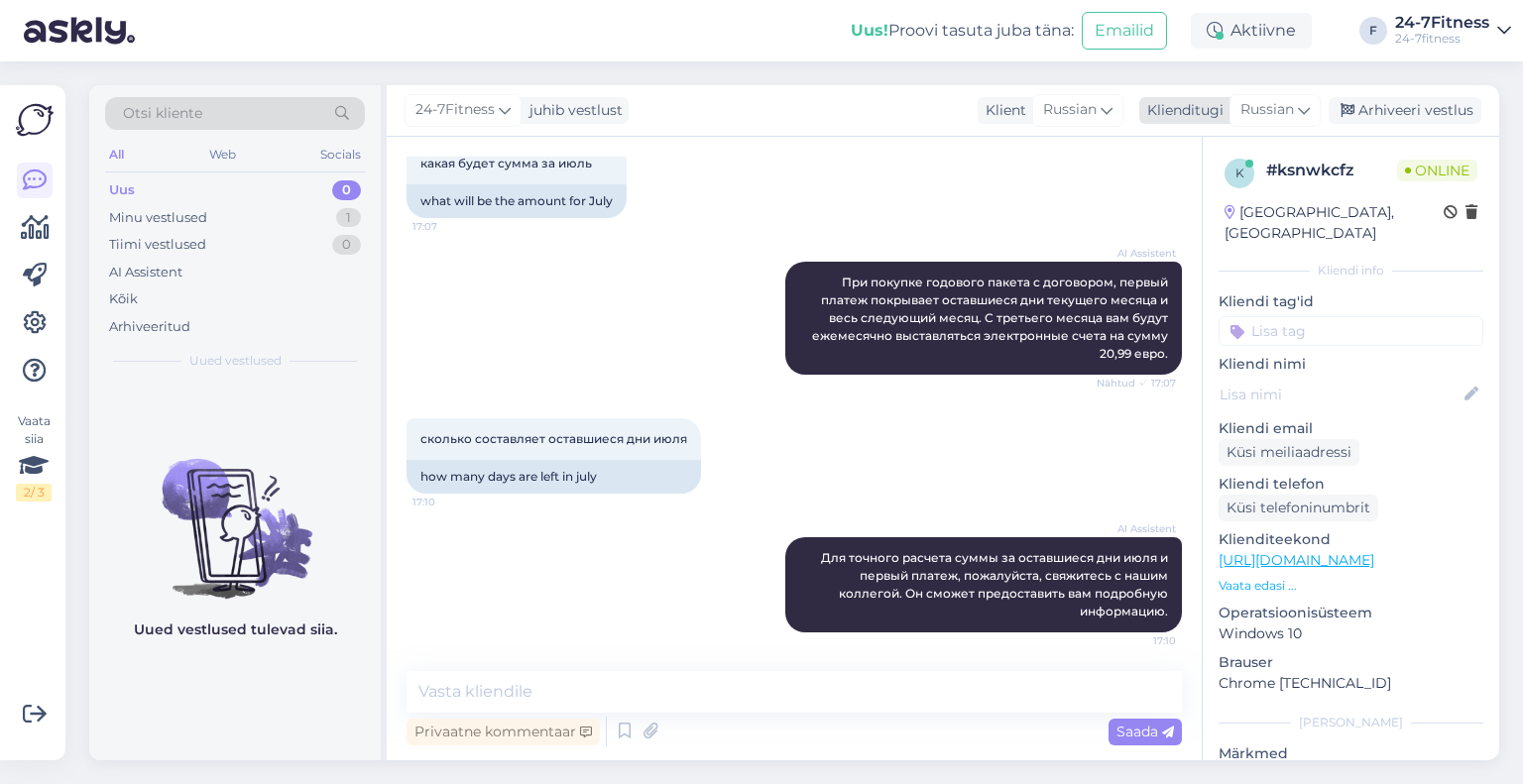 click at bounding box center (1304, 110) 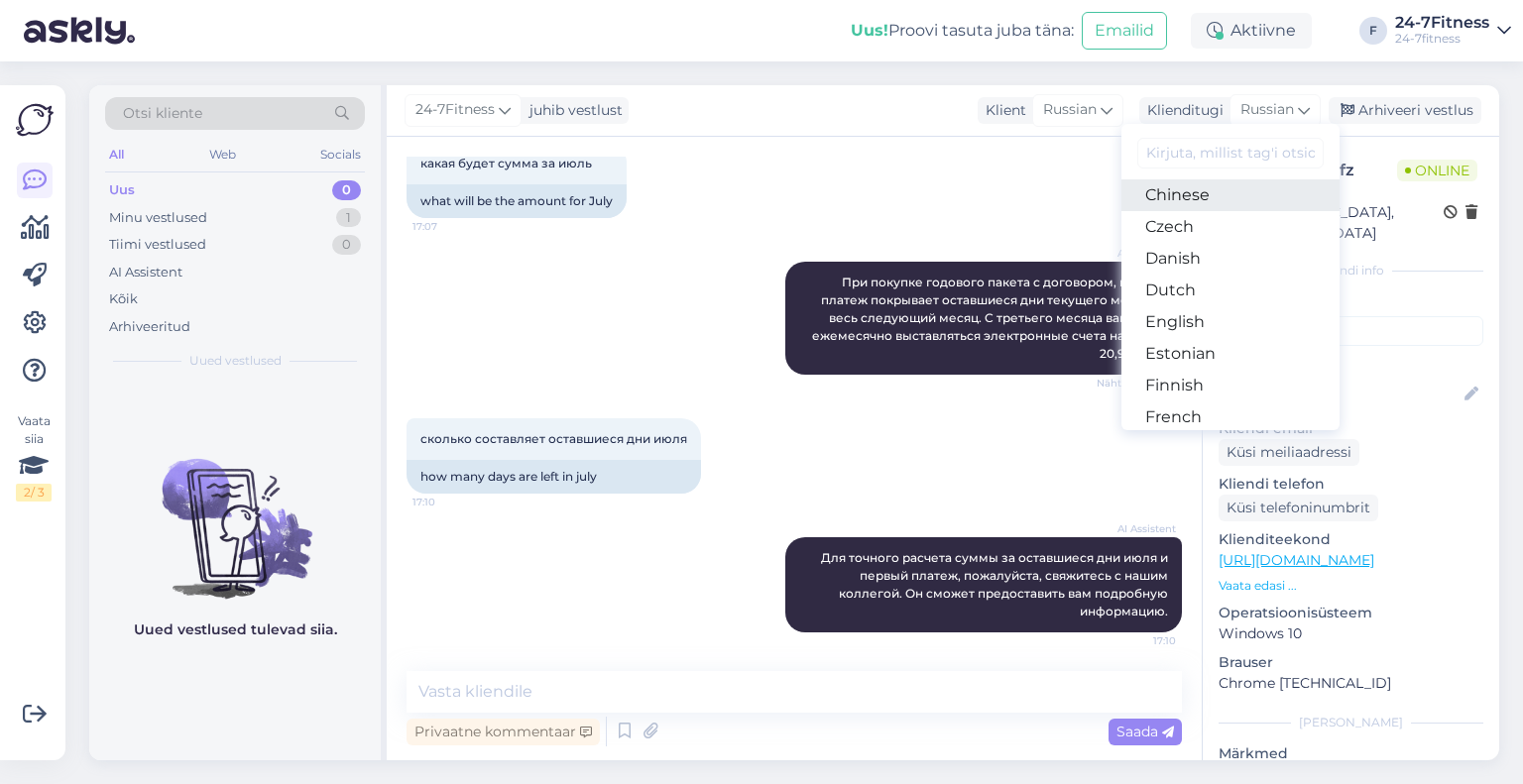 scroll, scrollTop: 99, scrollLeft: 0, axis: vertical 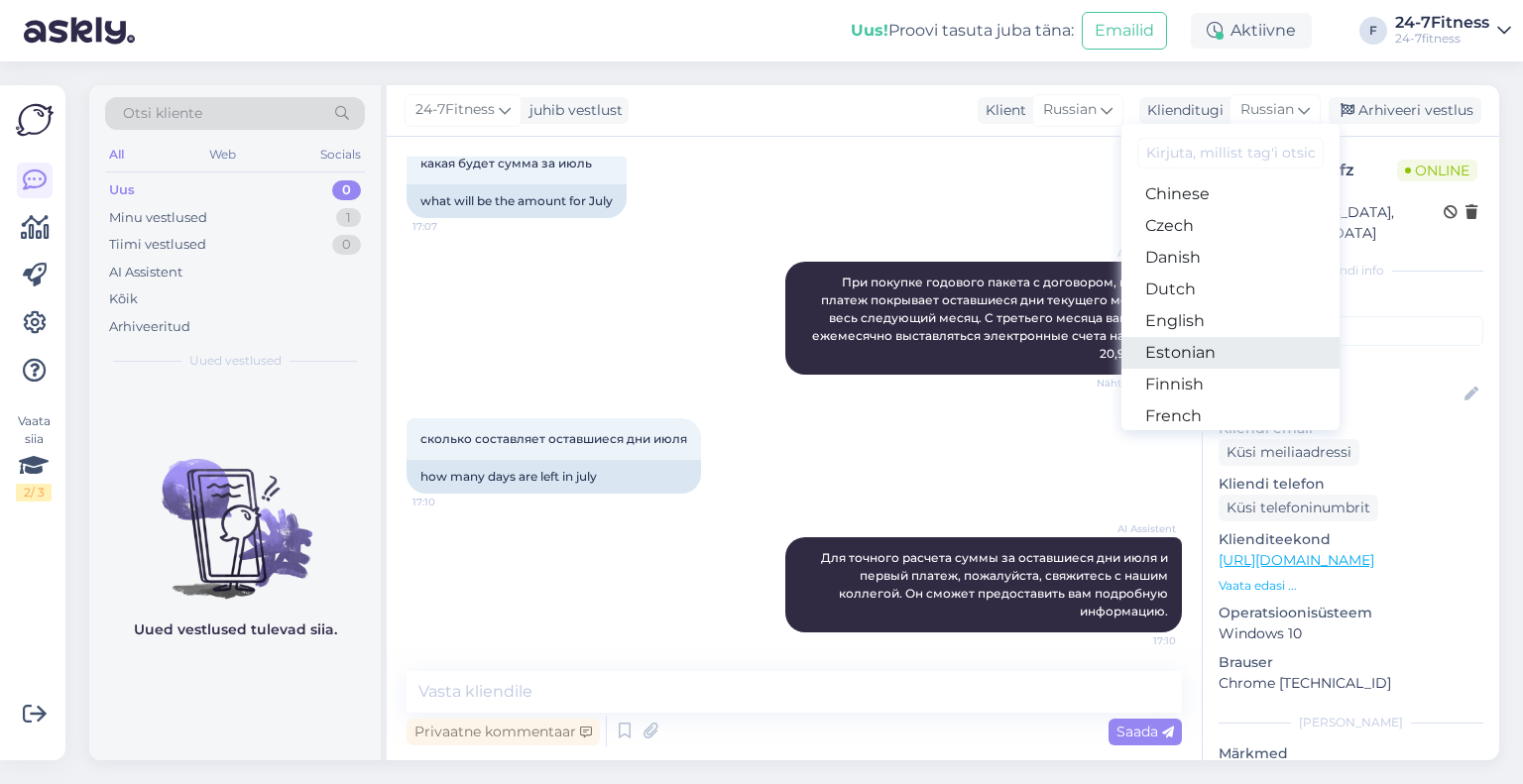 click on "Estonian" at bounding box center [1230, 353] 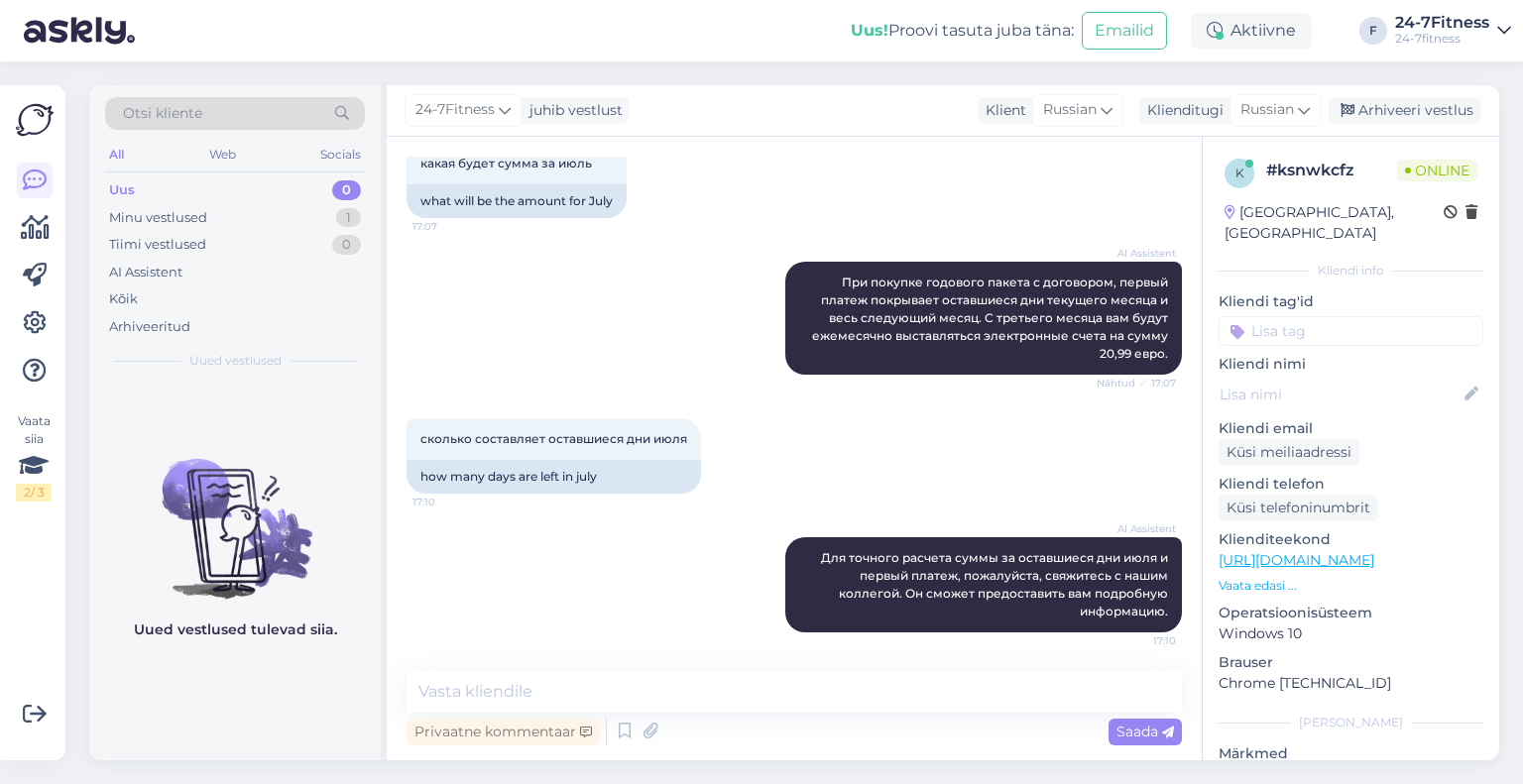 scroll, scrollTop: 528, scrollLeft: 0, axis: vertical 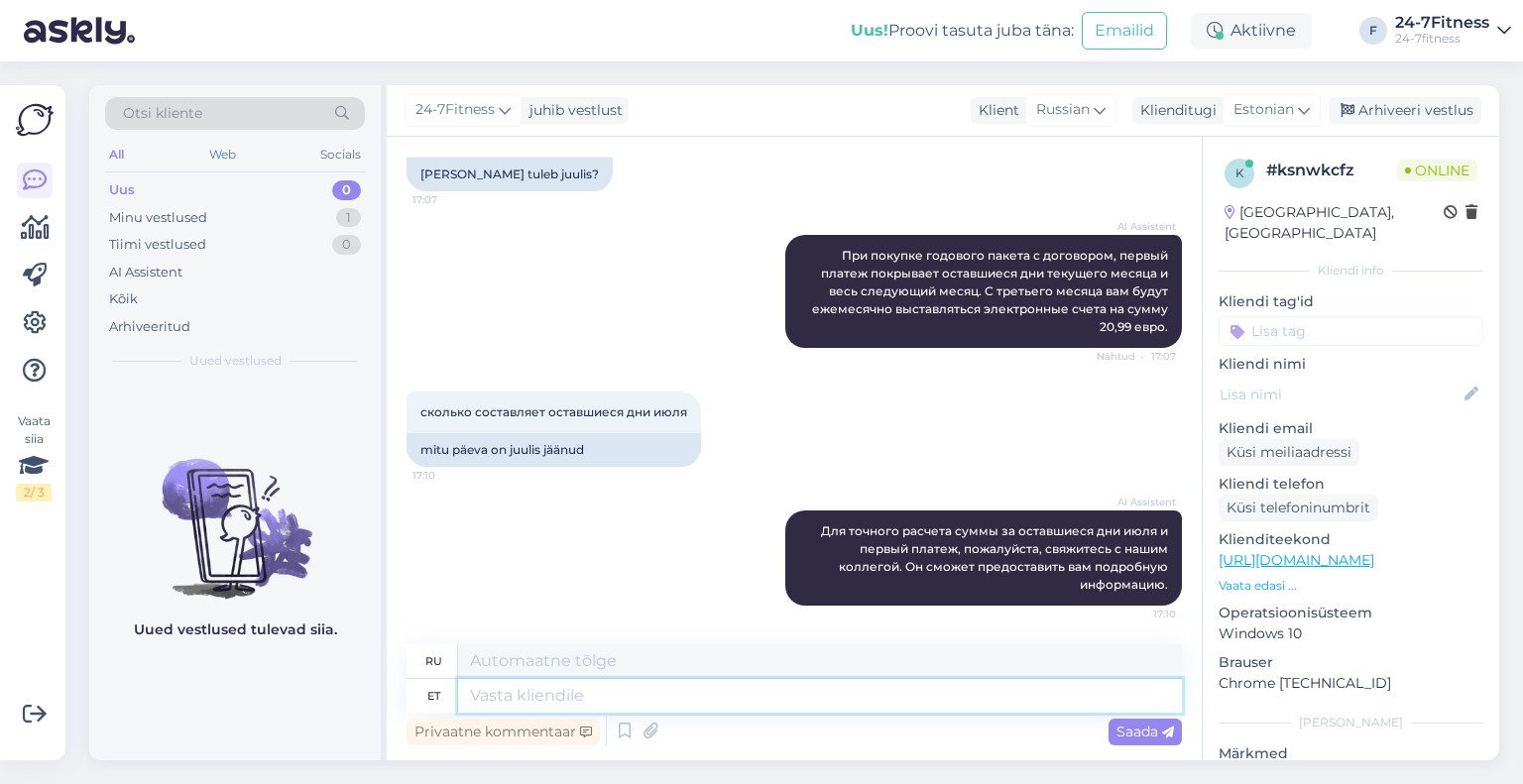 click at bounding box center (820, 696) 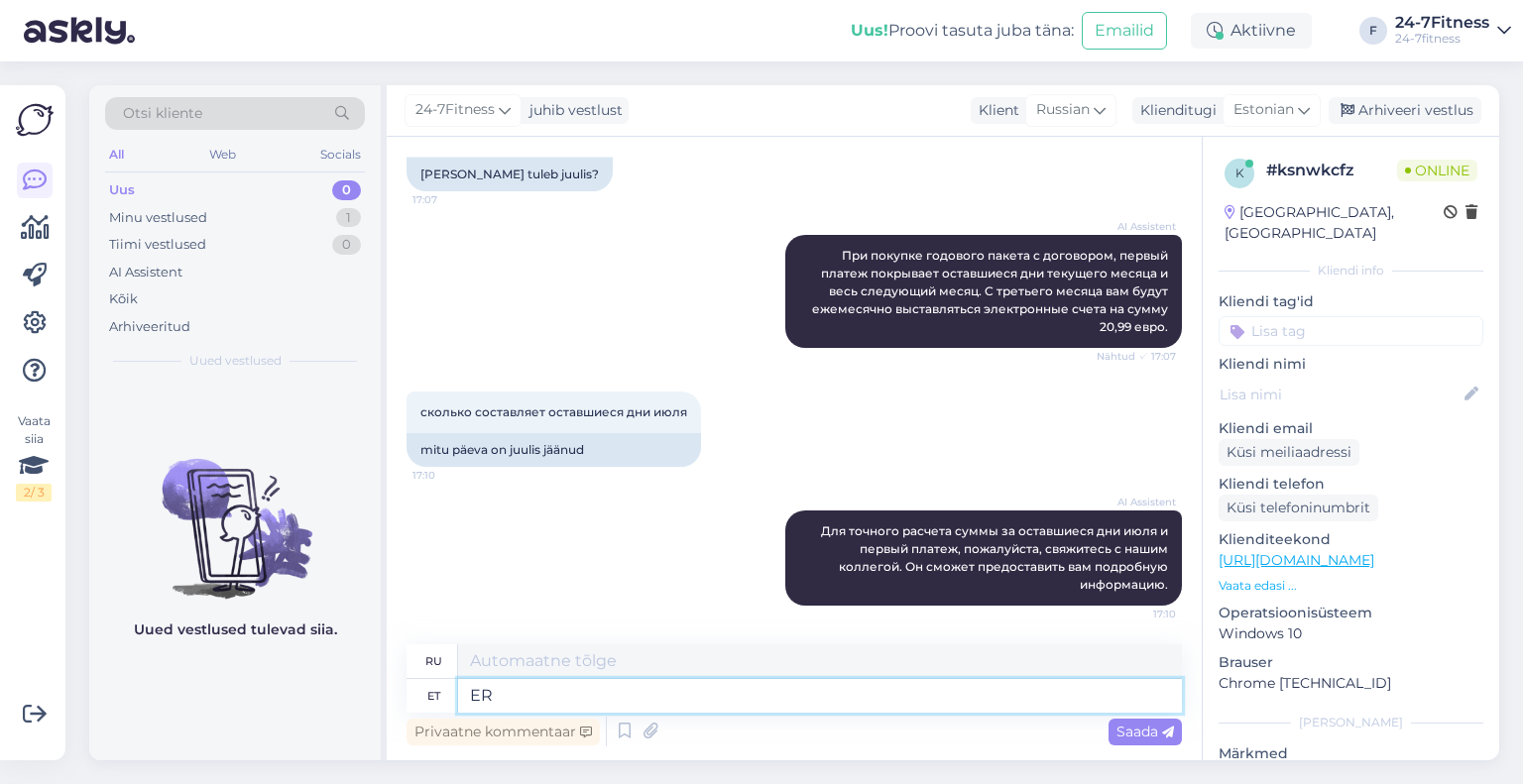 type on "E" 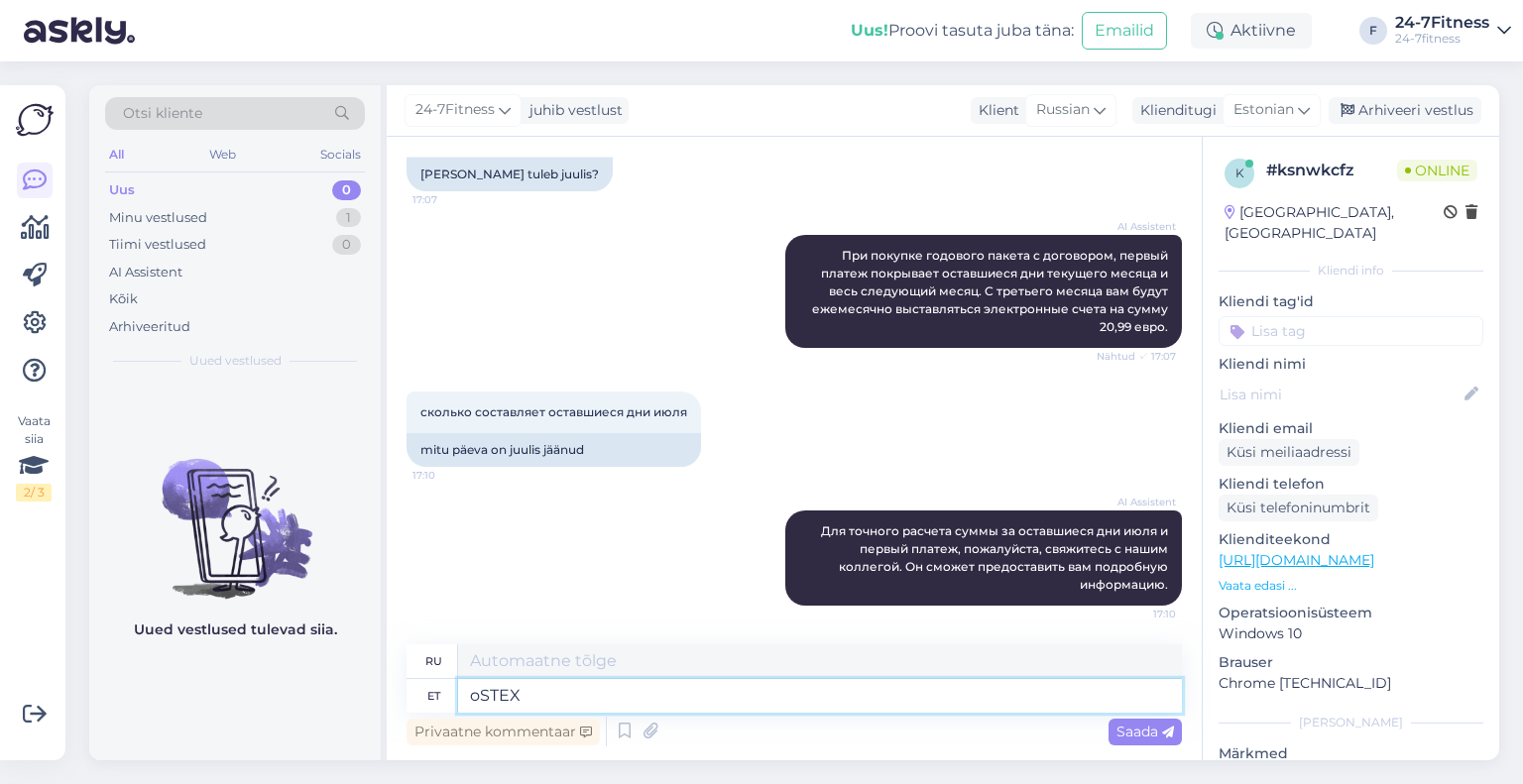 type on "oSTEX" 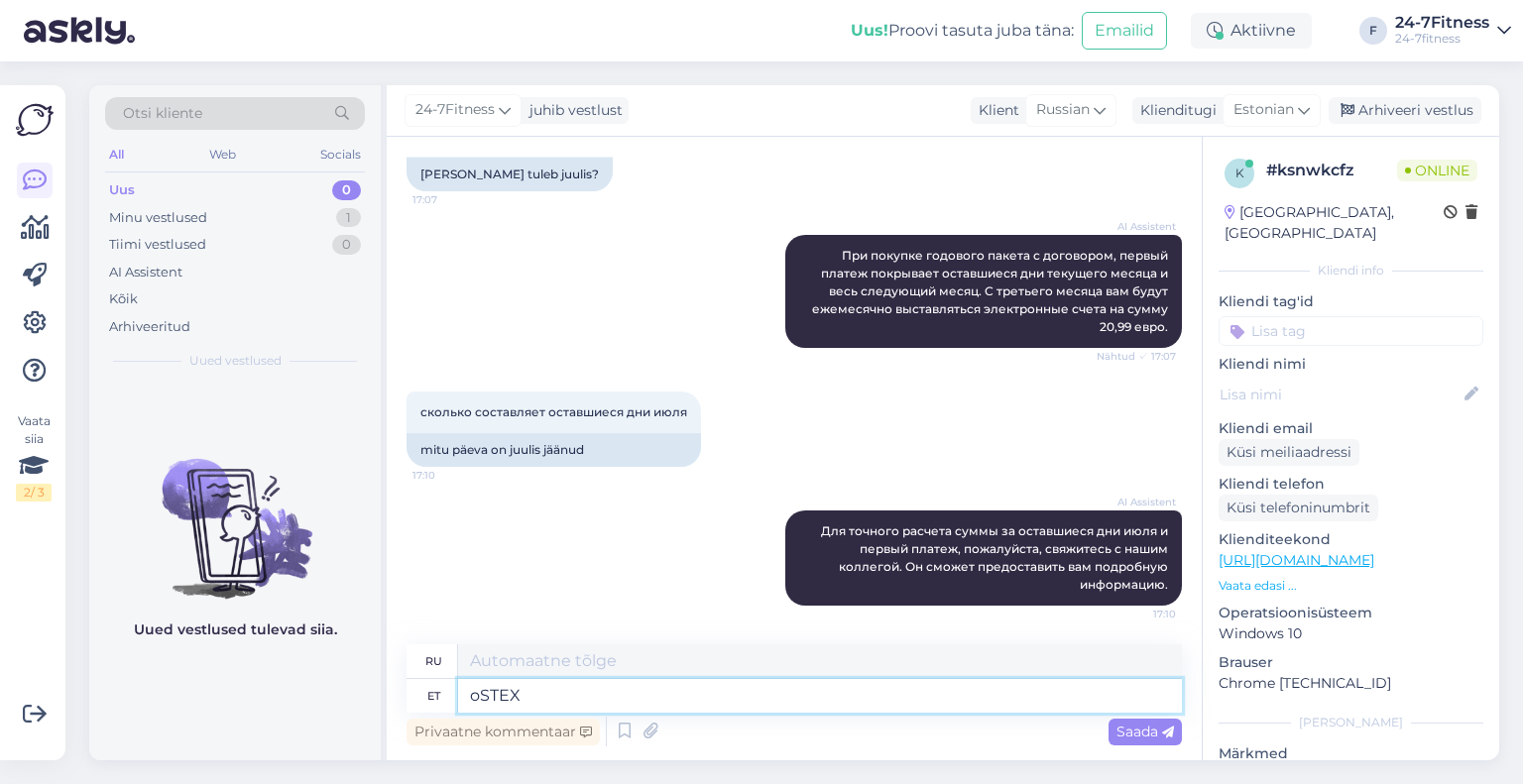 type on "ОСТЕХ" 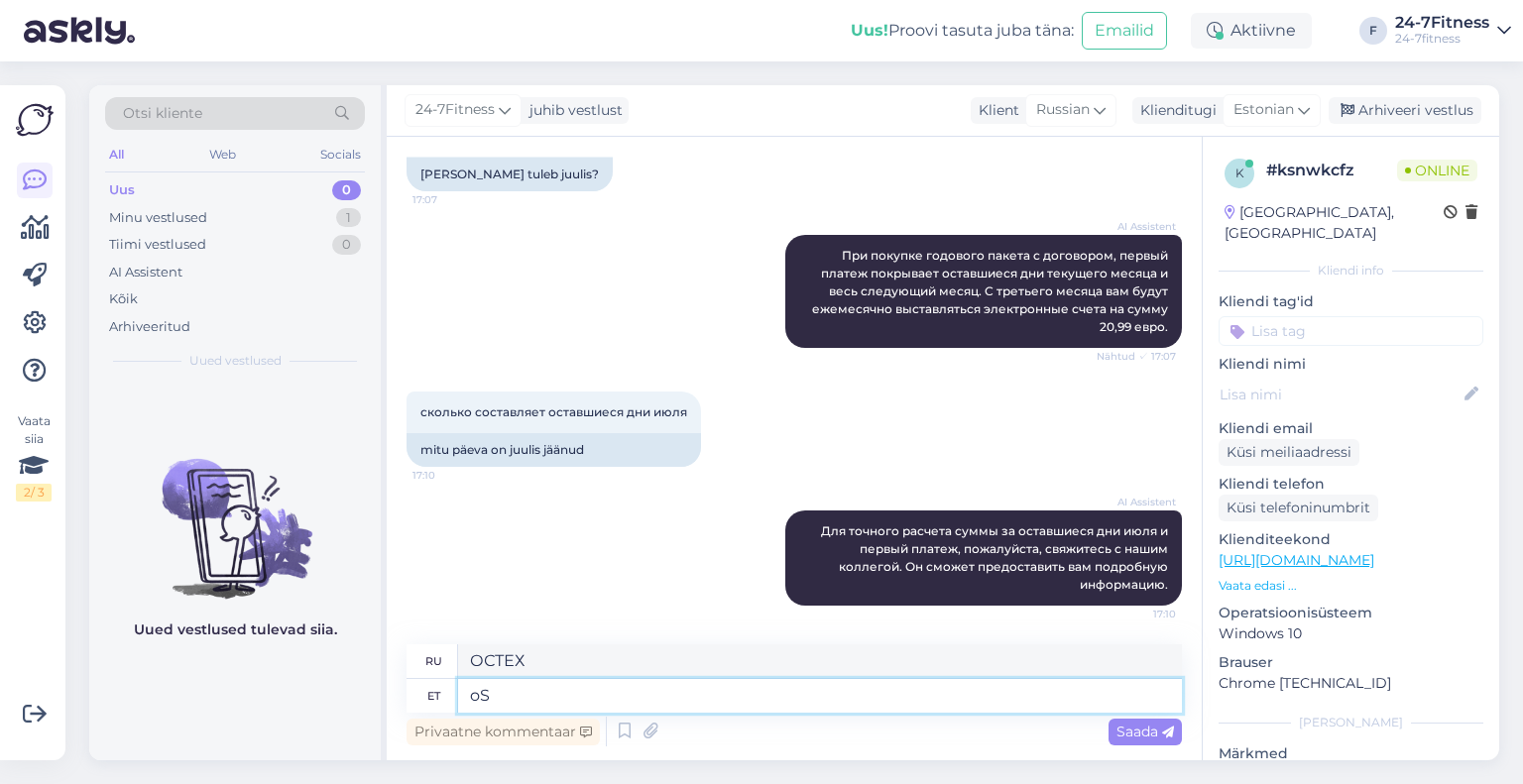 type on "o" 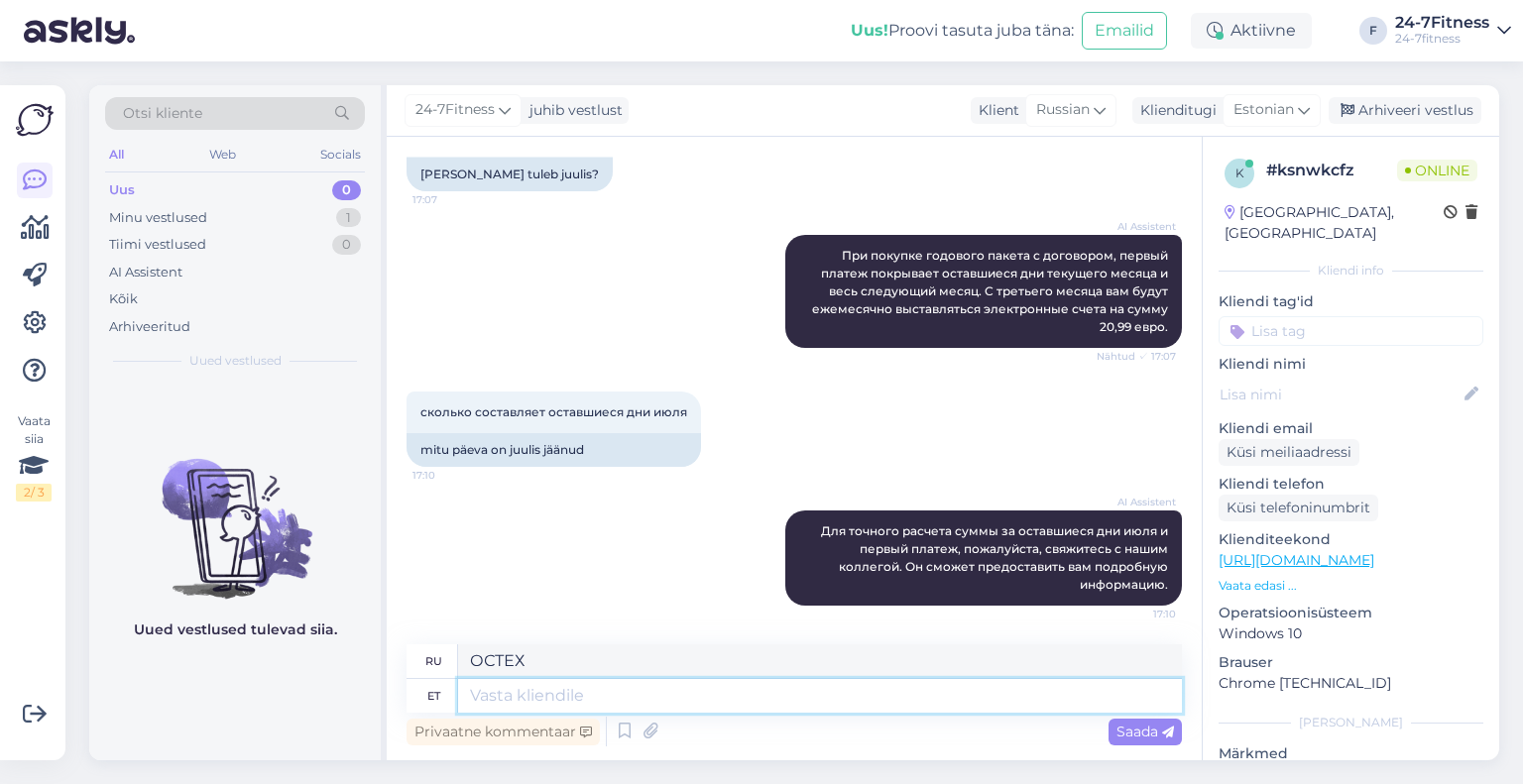 type on "o" 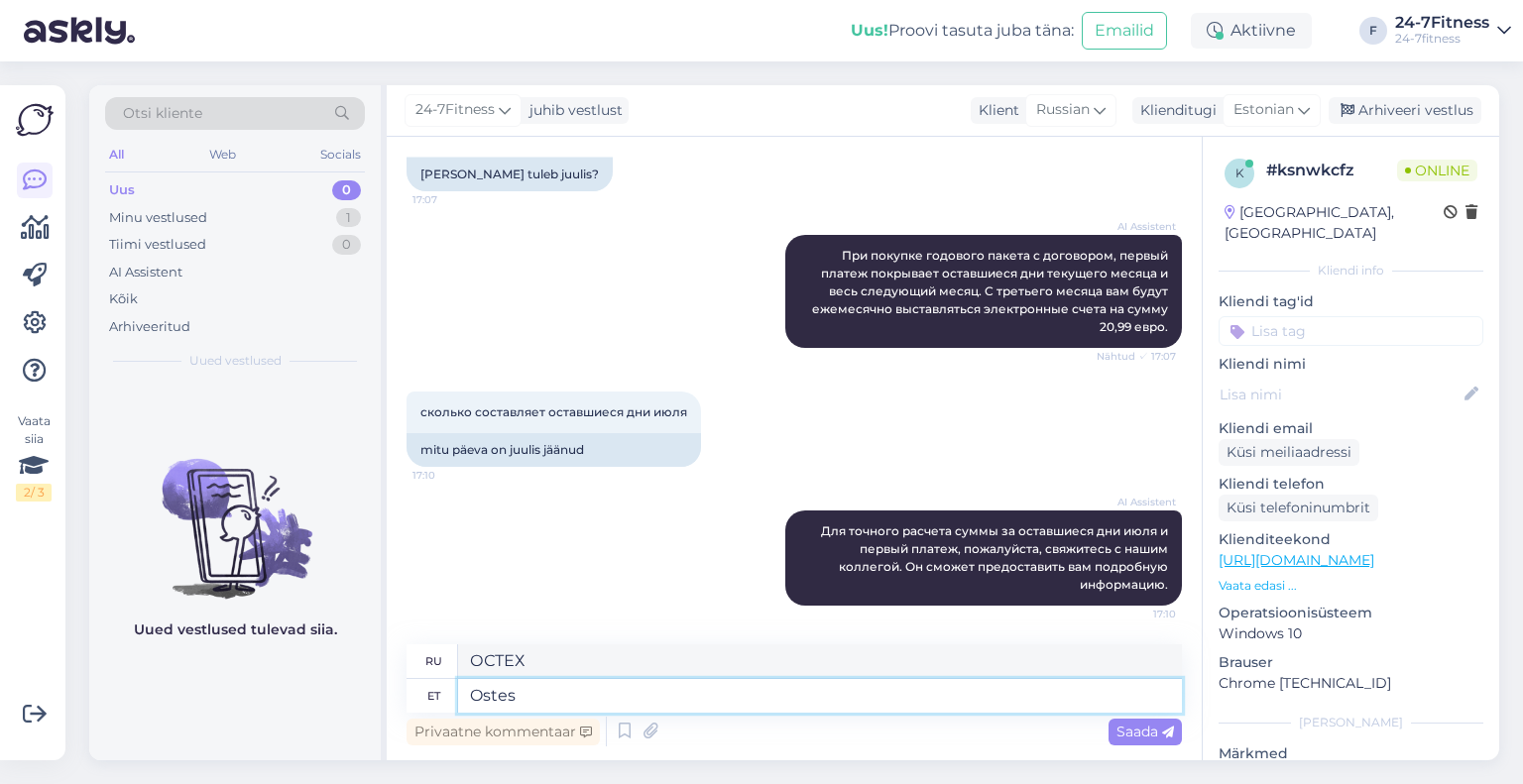 type on "Ostes t" 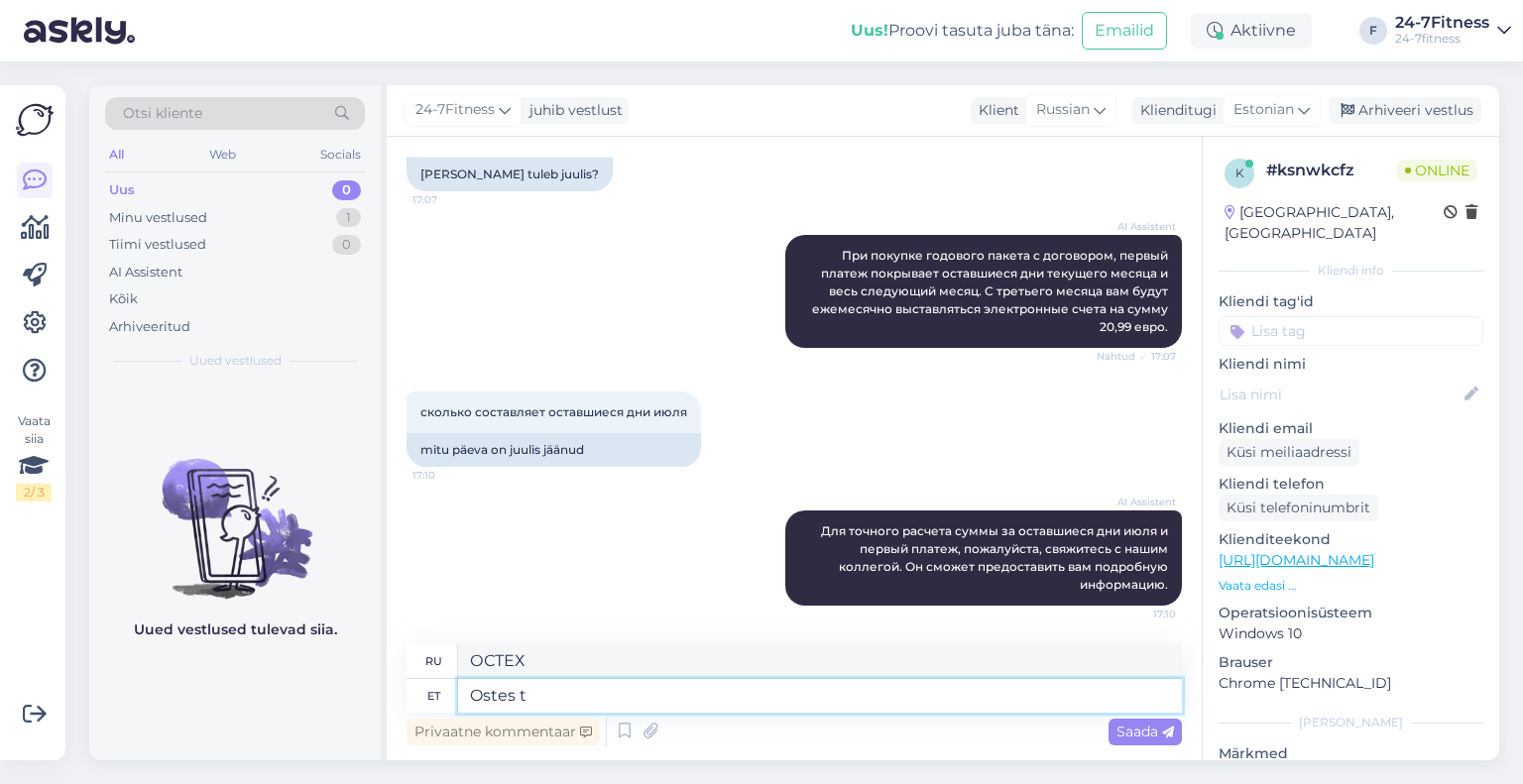 type on "При покупке" 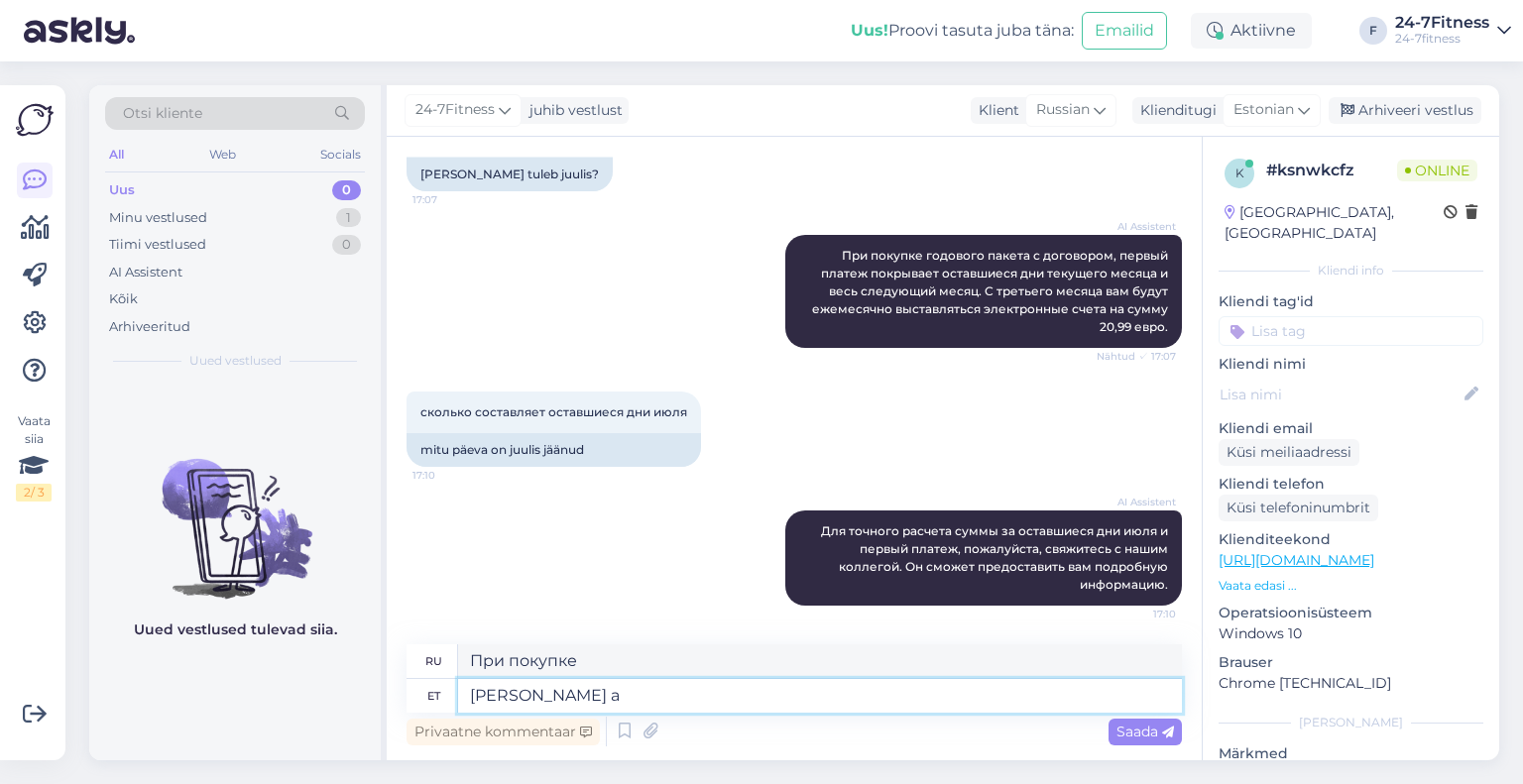 type on "[PERSON_NAME] as" 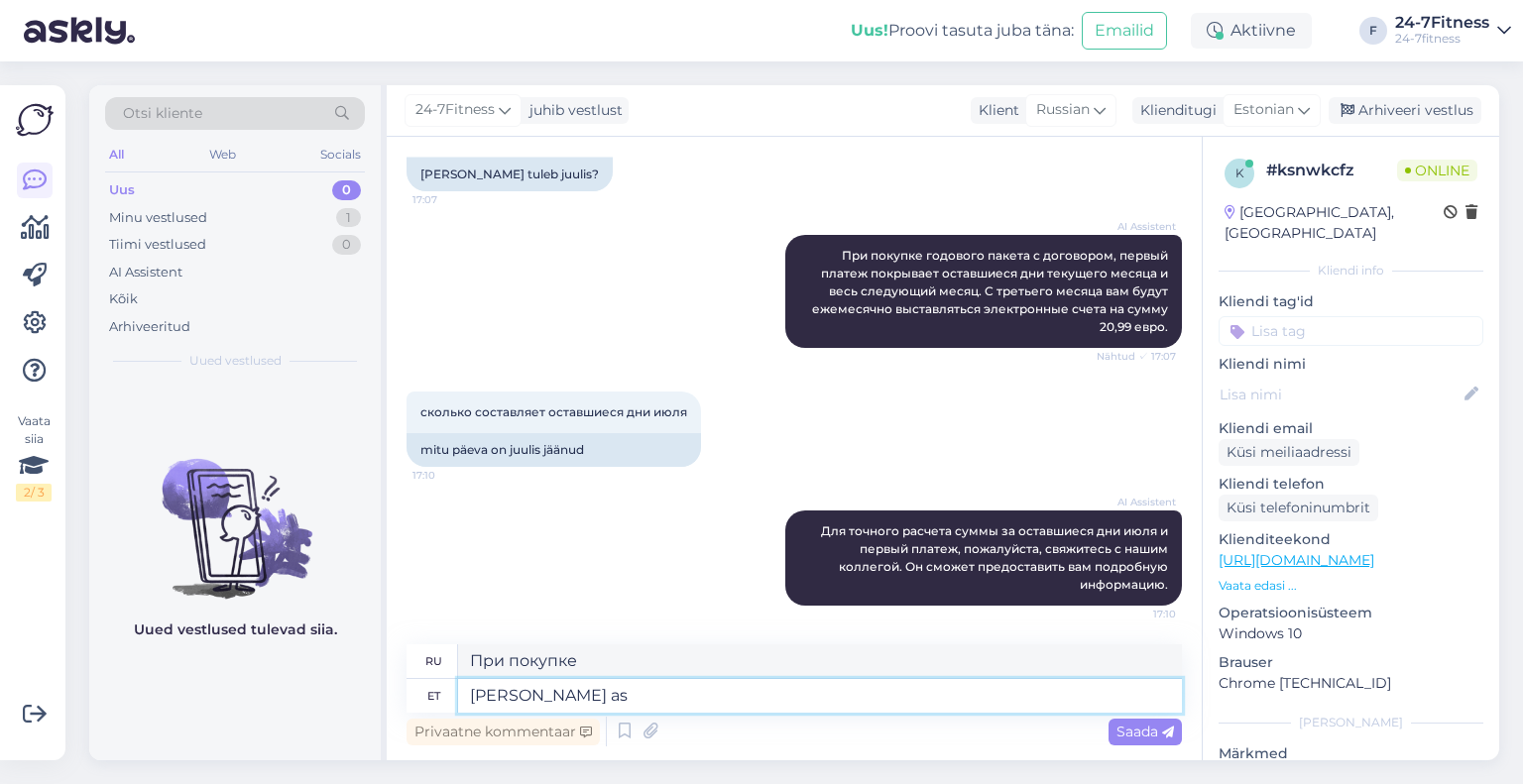 type on "Покупаю сегодня" 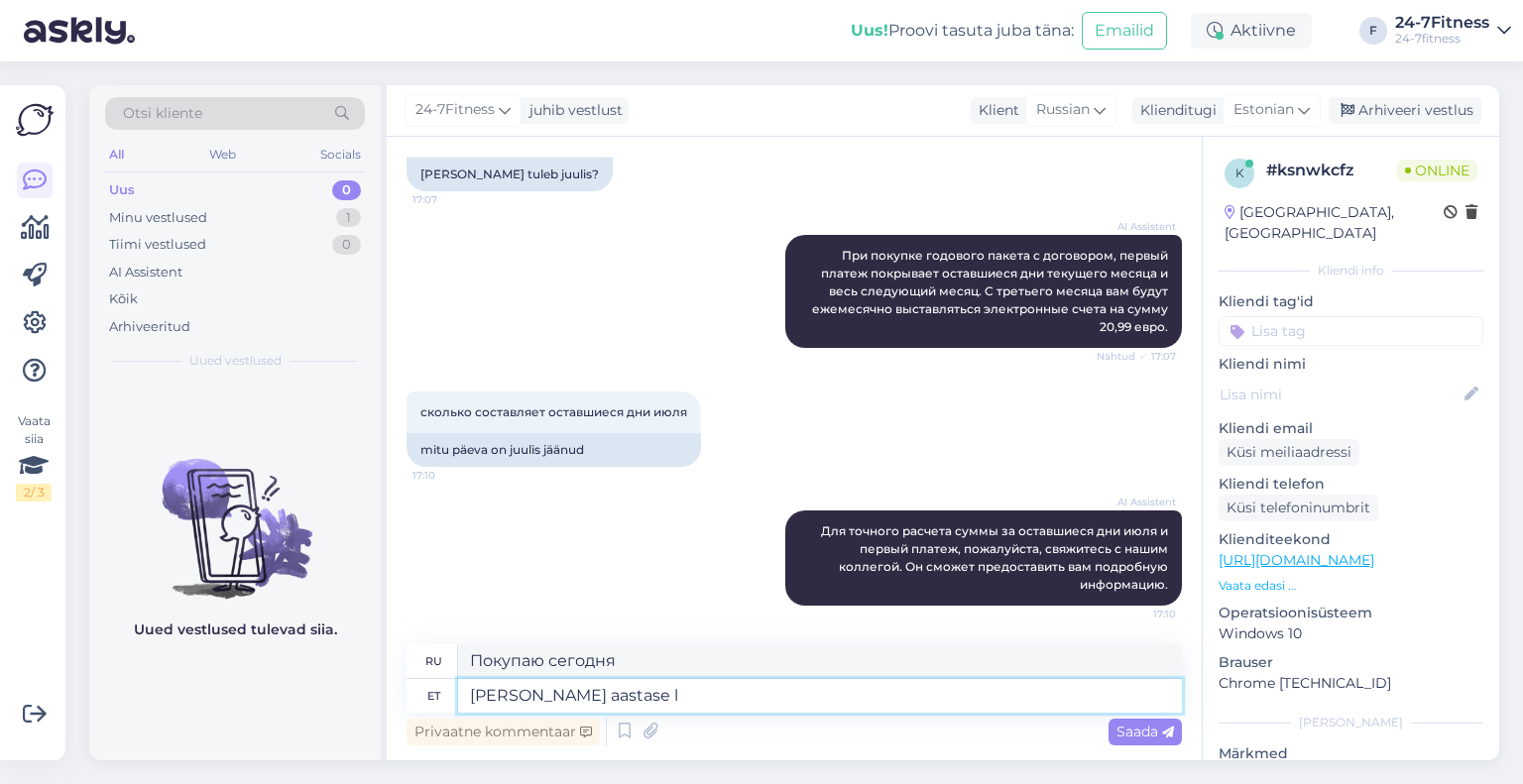 type on "[PERSON_NAME] aastase le" 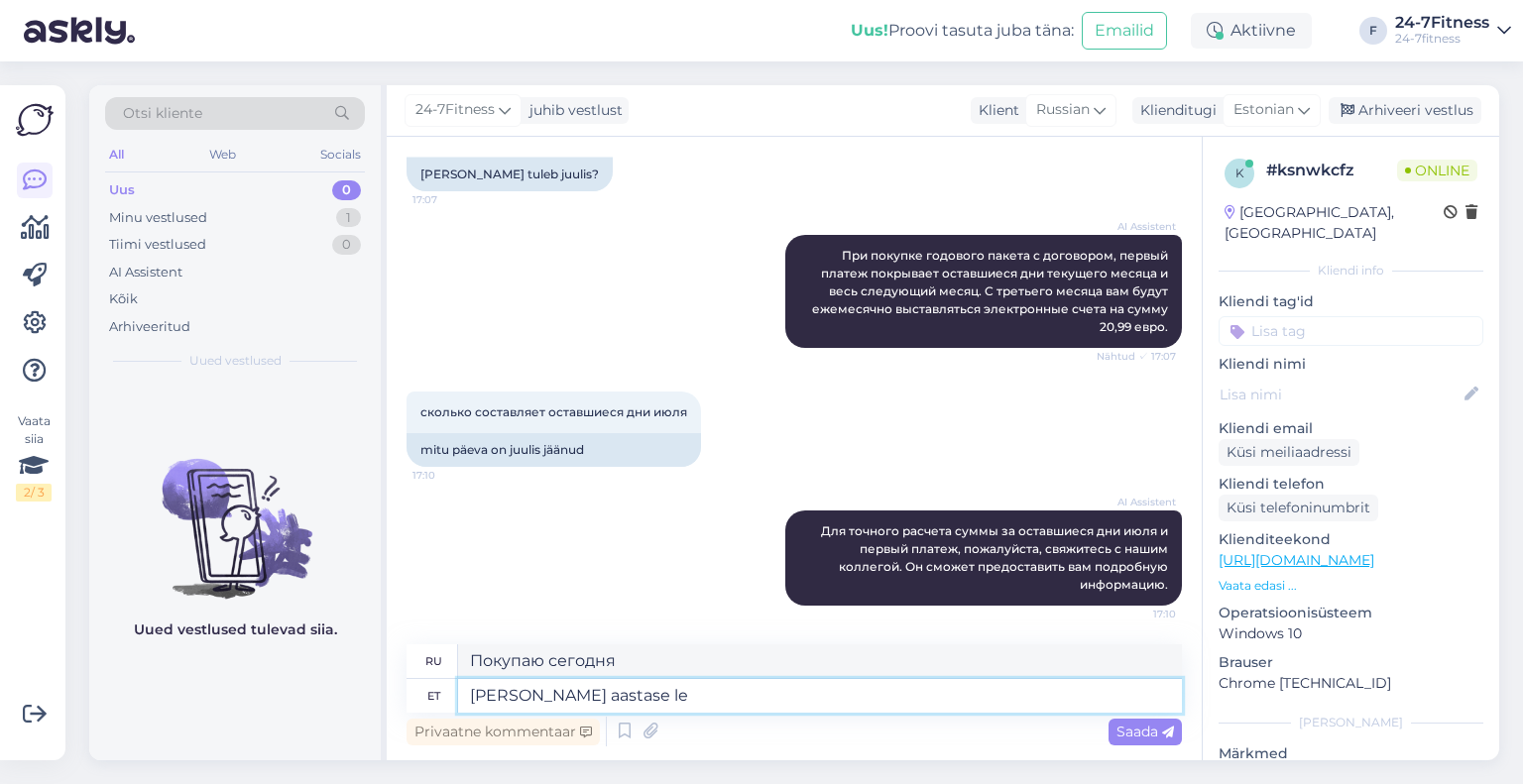 type on "Куплю сегодня годовалого ребенка" 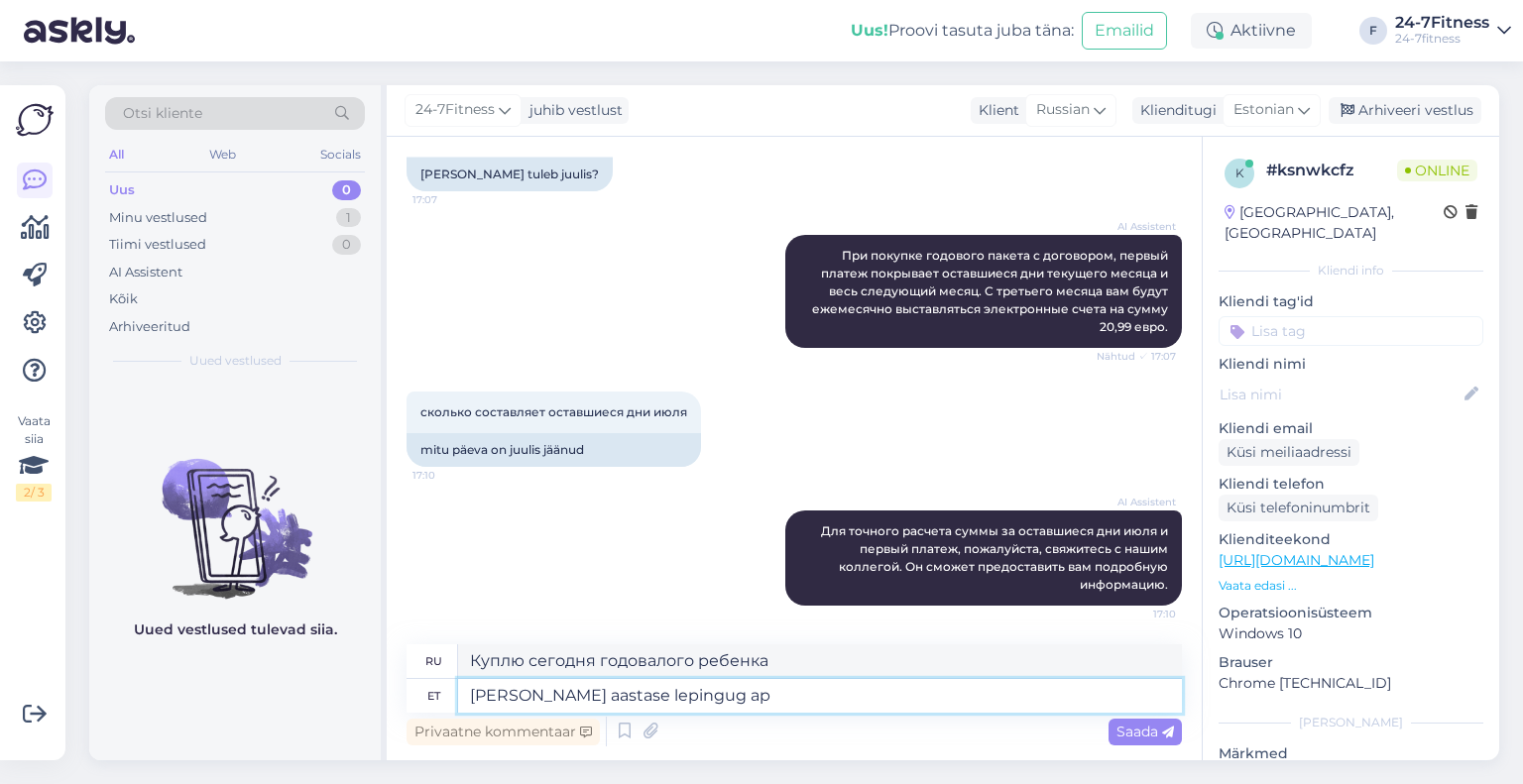 type on "[PERSON_NAME] aastase lepingug apa" 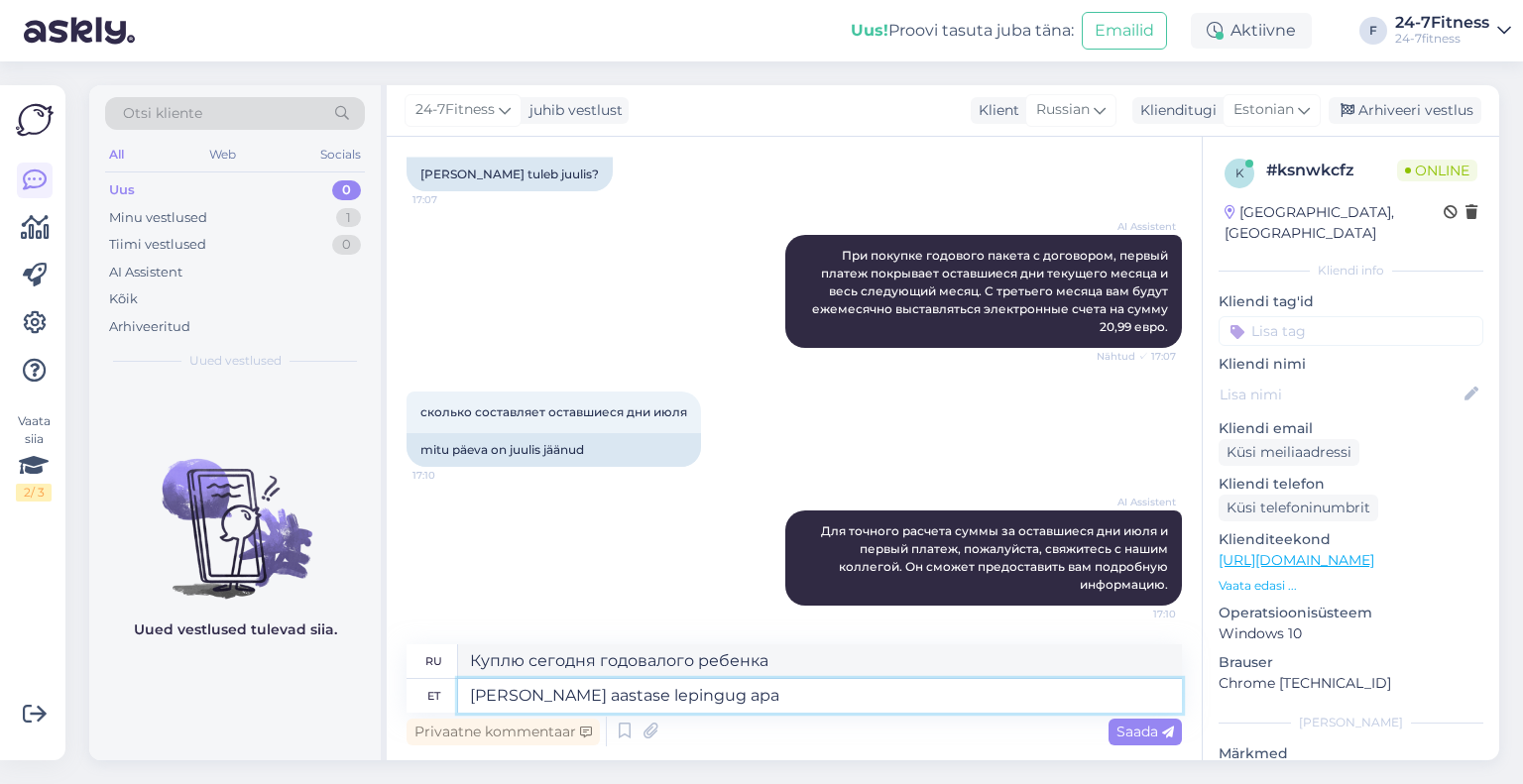 type on "Приобретая сегодня годовой контракт" 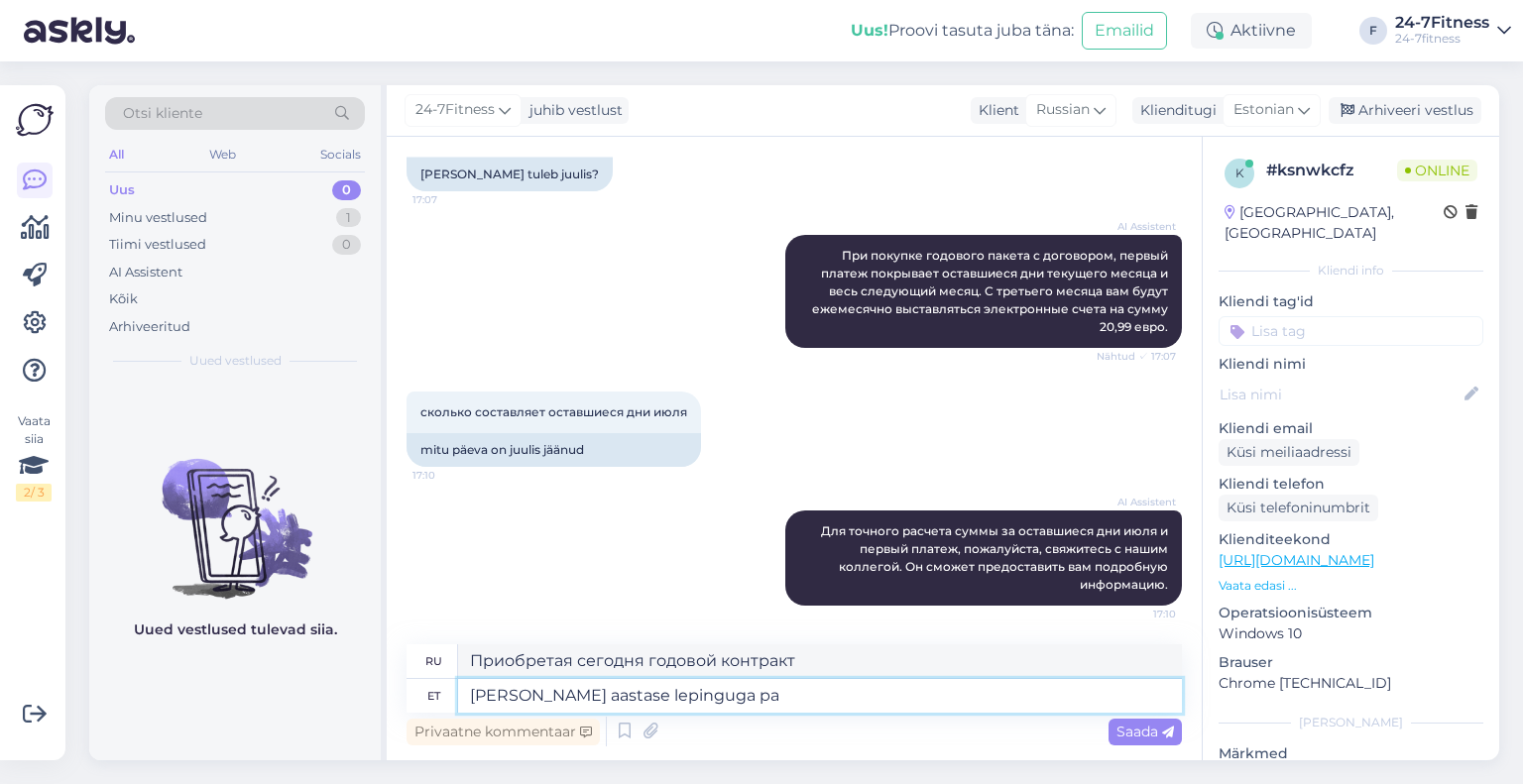 type on "[PERSON_NAME] aastase lepinguga pak" 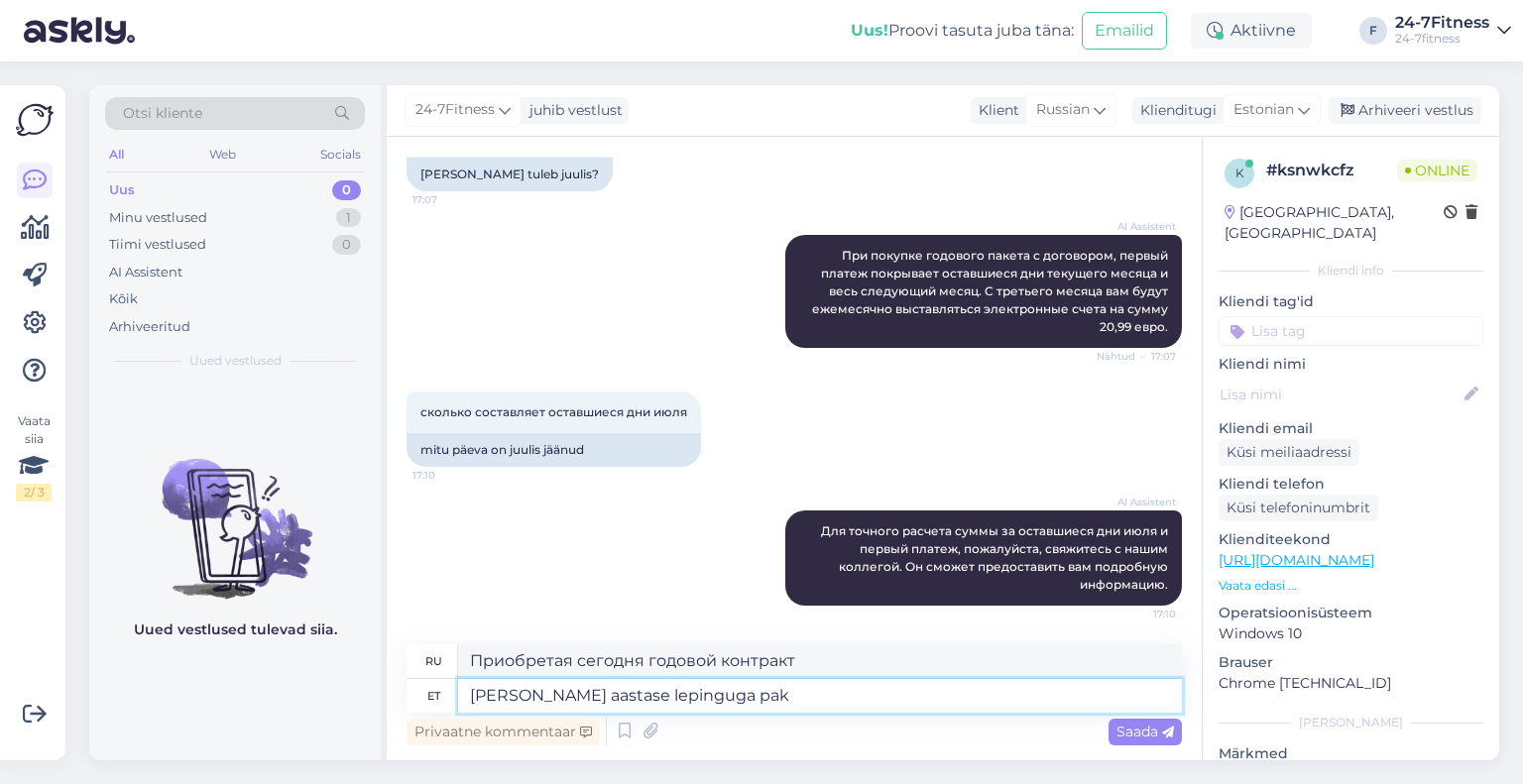 type on "Купите сегодня с годовым контрактом" 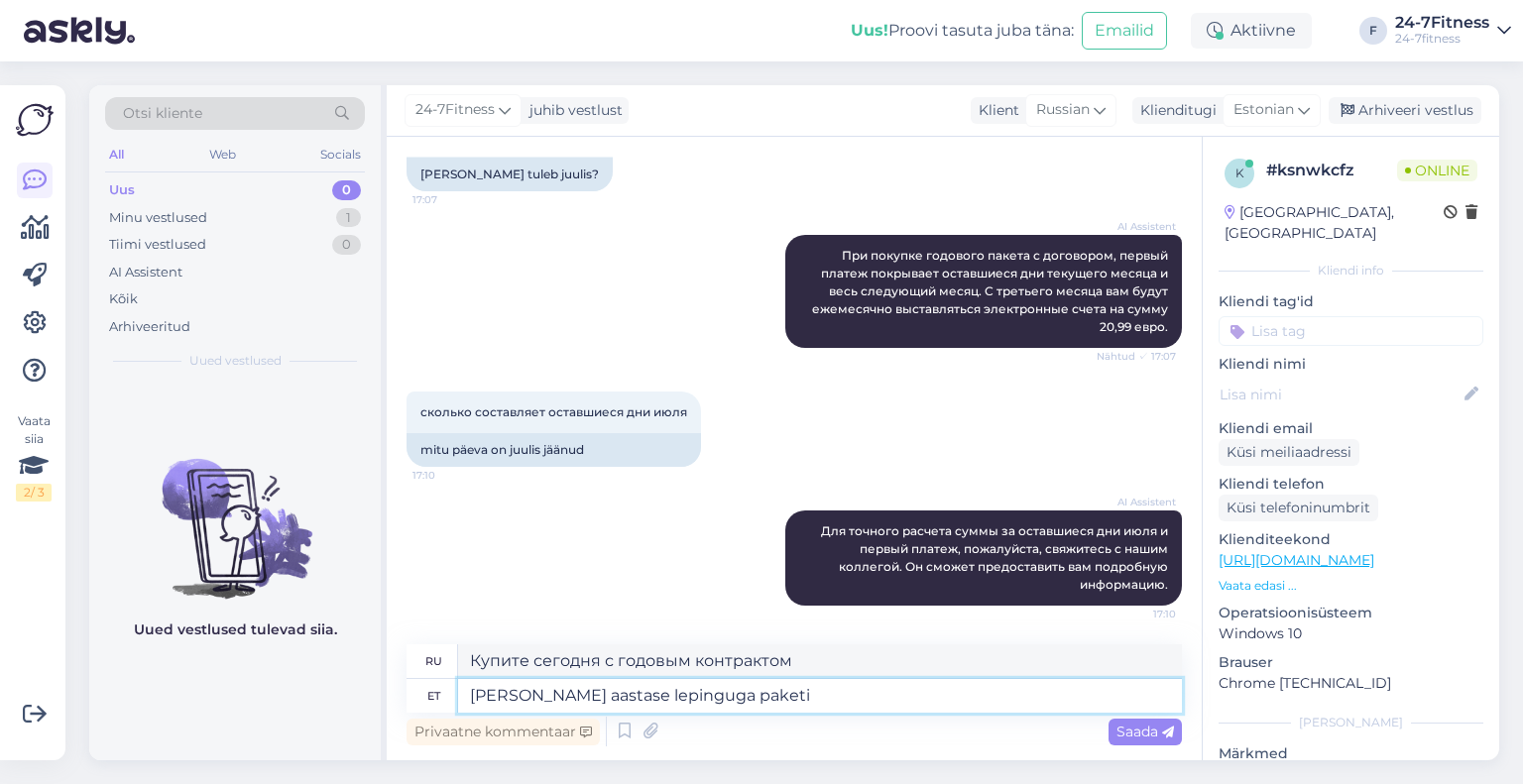 type on "[PERSON_NAME] aastase lepinguga paketi t" 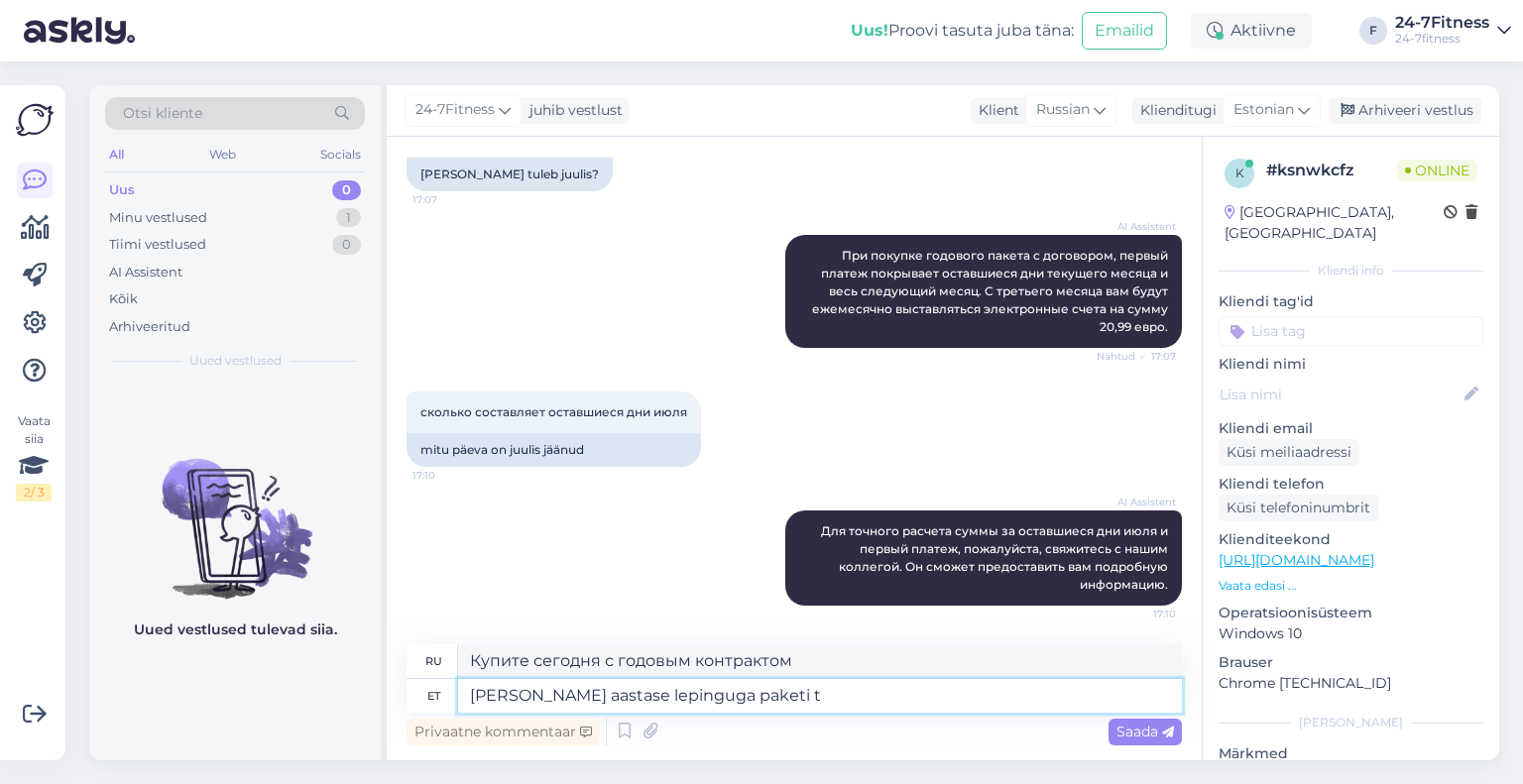 type on "Приобретая пакет с годовым контрактом сегодня" 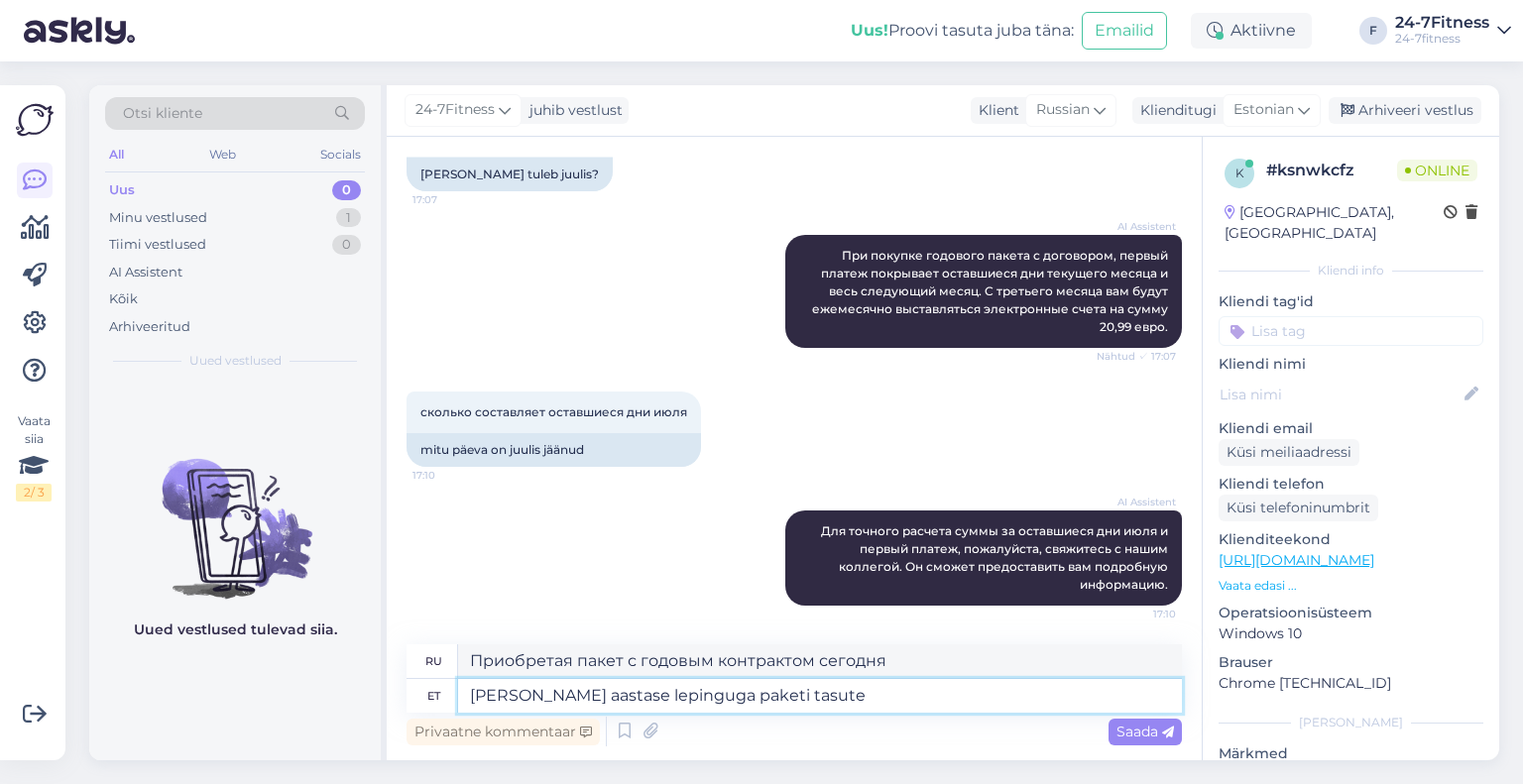type on "[PERSON_NAME] aastase lepinguga paketi tasute" 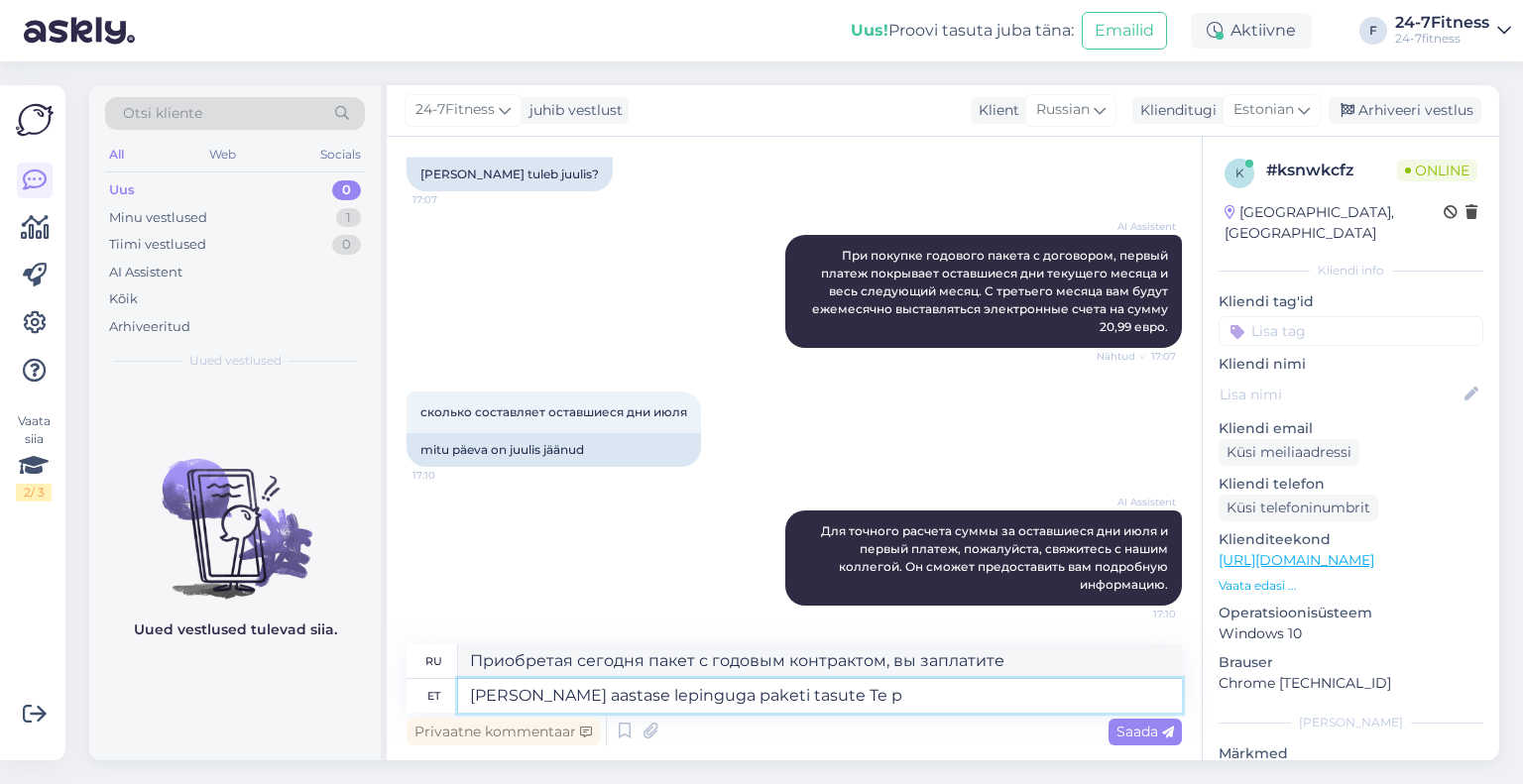 type on "[PERSON_NAME] aastase lepinguga paketi tasute Te pe" 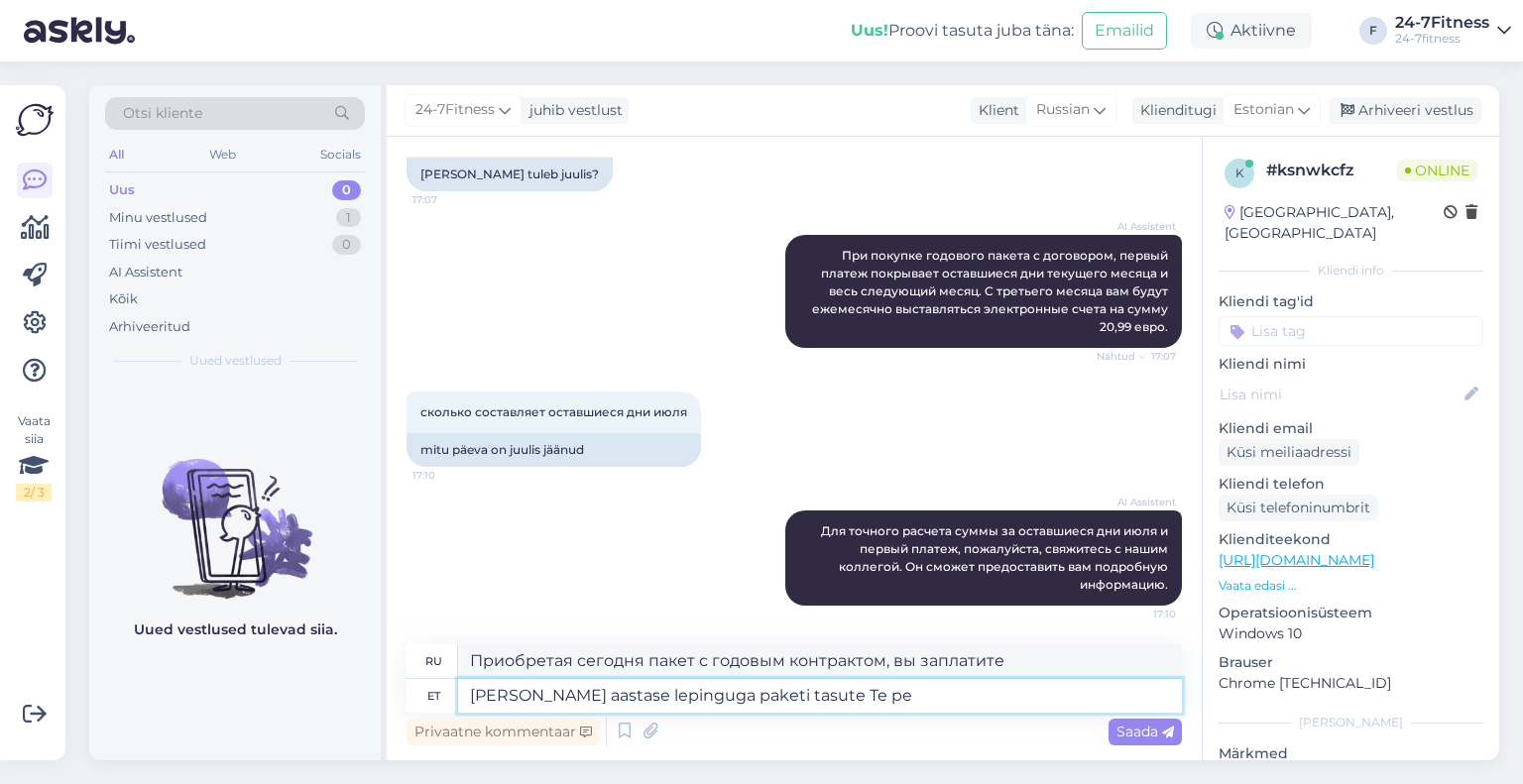 type on "Приобретая сегодня пакет с годовым контрактом, вы платите" 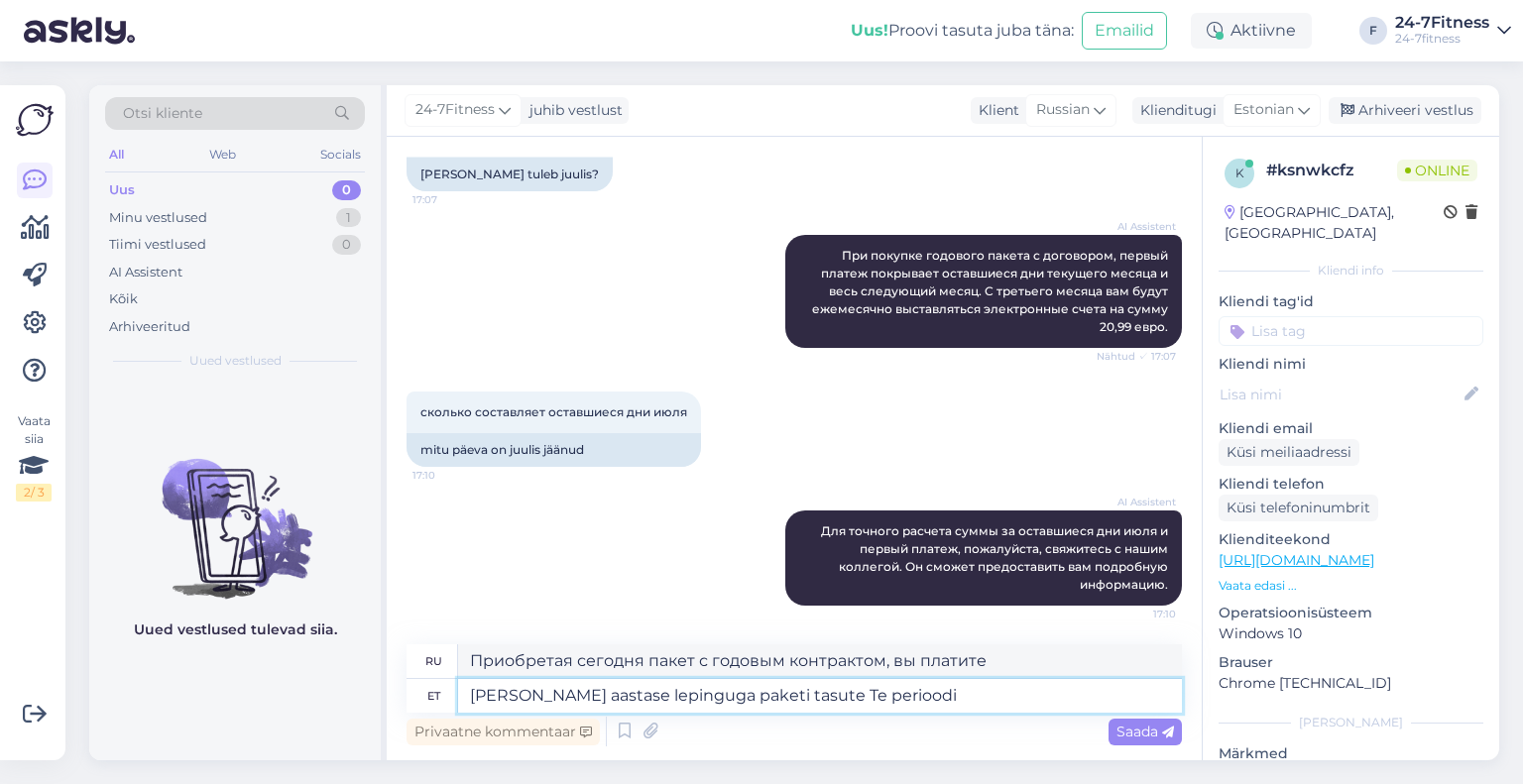 type on "[PERSON_NAME] aastase lepinguga paketi tasute Te perioodi 2" 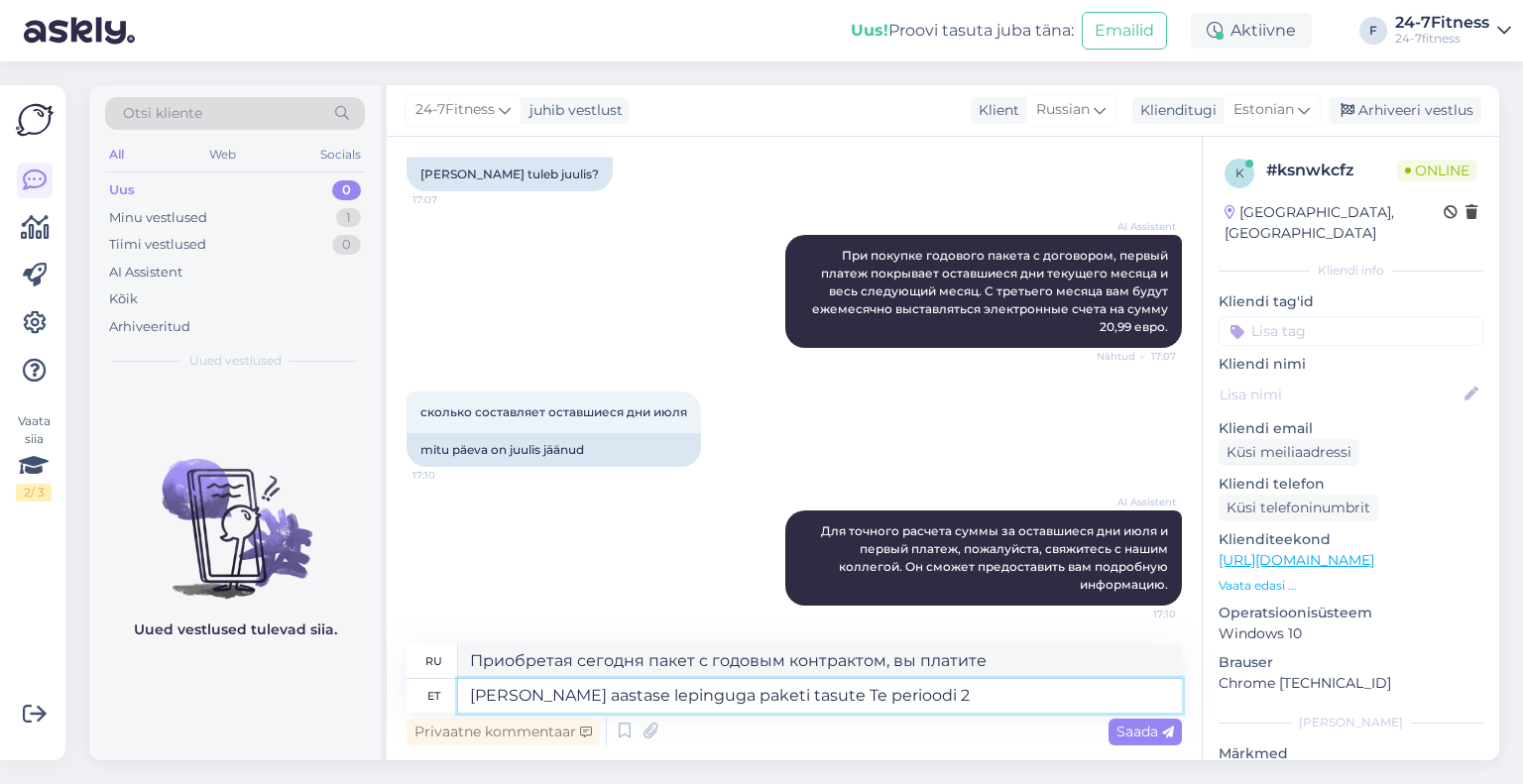 type on "Приобретая сегодня пакет с годовым контрактом, вы платите за период" 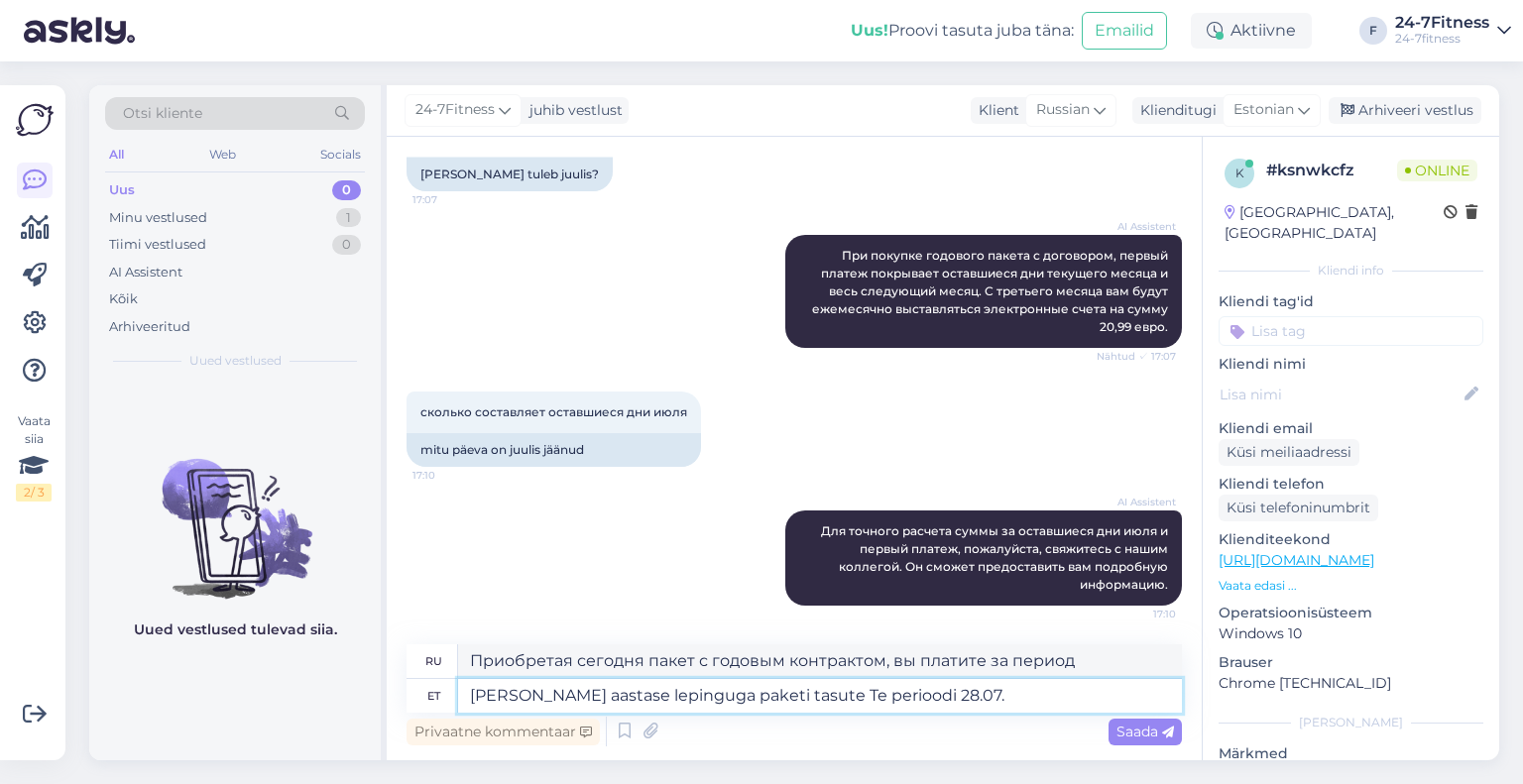 type on "[PERSON_NAME] aastase lepinguga paketi tasute Te perioodi 28.07.-" 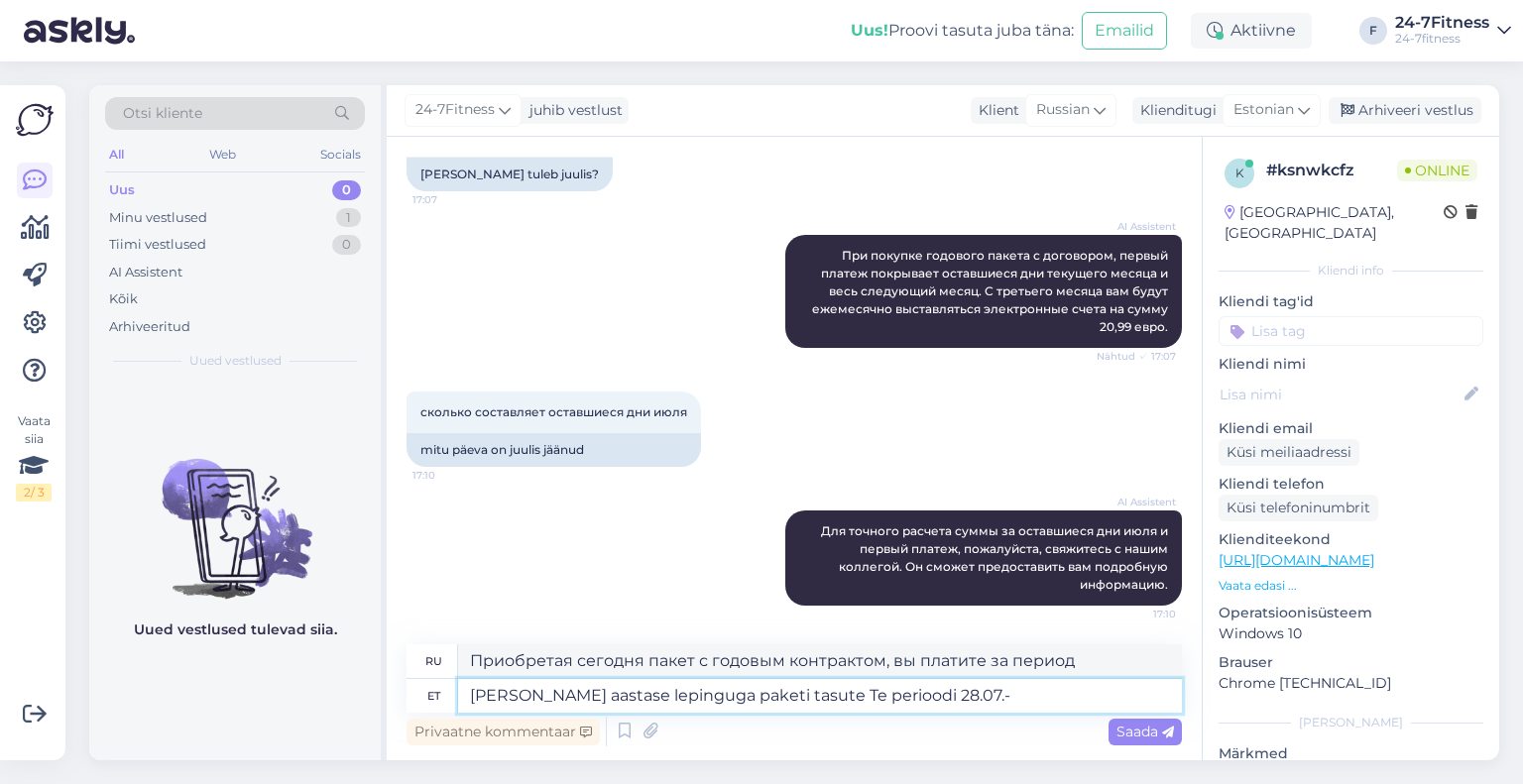 type on "Приобретая сегодня пакет с годовым контрактом, вы заплатите за период 28.07.-" 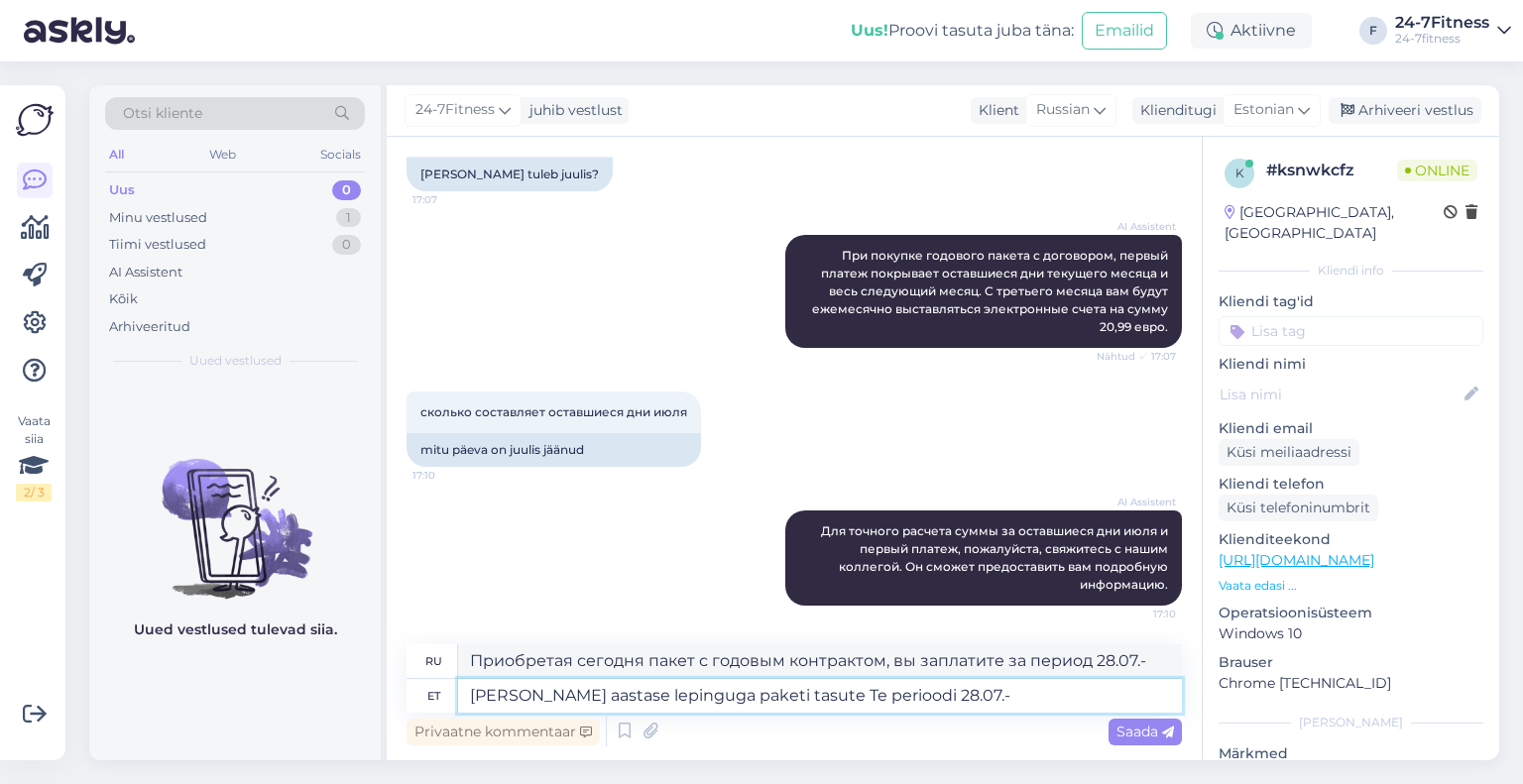 click on "[PERSON_NAME] aastase lepinguga paketi tasute Te perioodi 28.07.-" at bounding box center (820, 696) 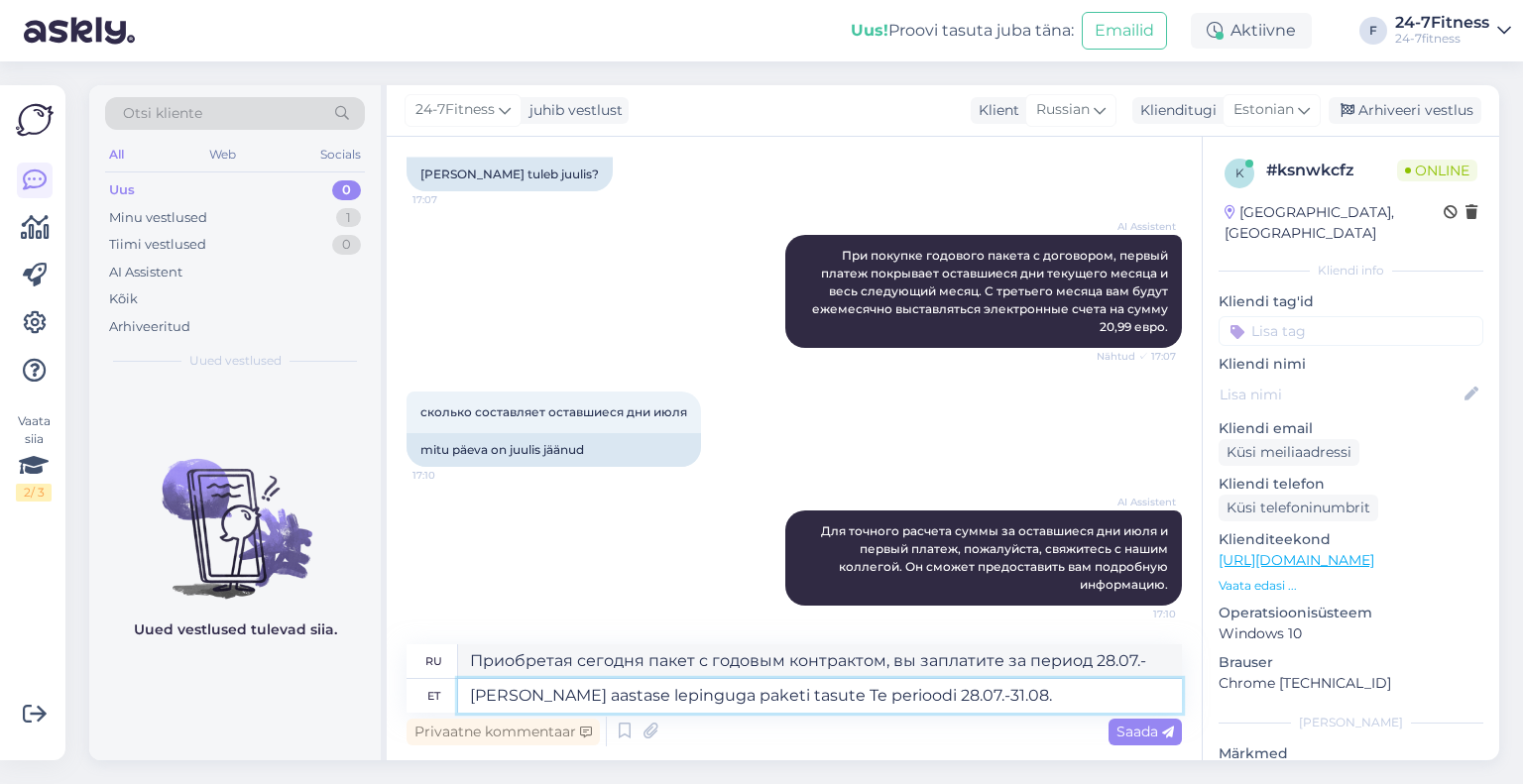 type on "[PERSON_NAME] aastase lepinguga paketi tasute Te perioodi 28.07.-31.08.e" 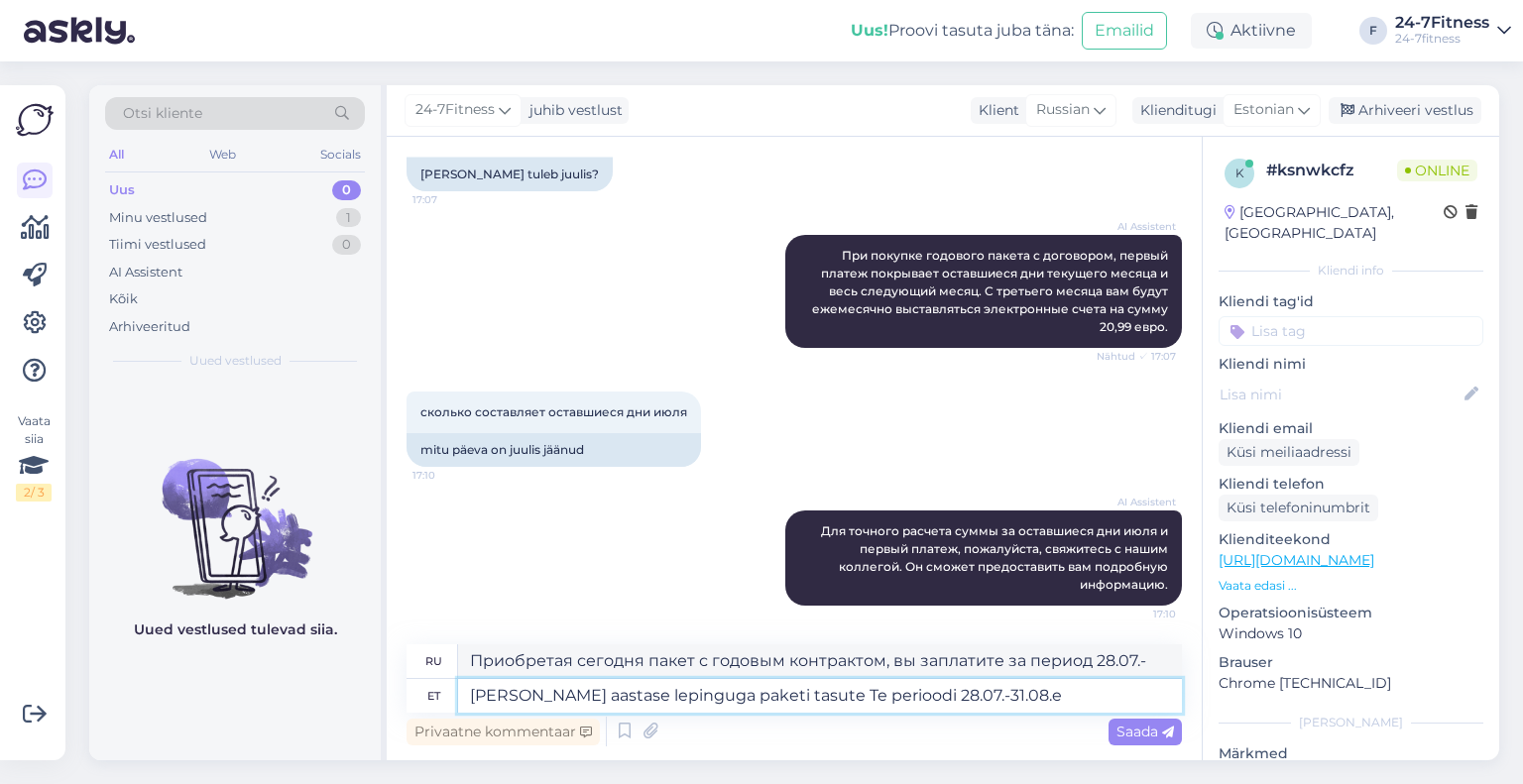 type on "Приобретая сегодня пакет с годовым контрактом, вы заплатите за период 28.07.-31.08." 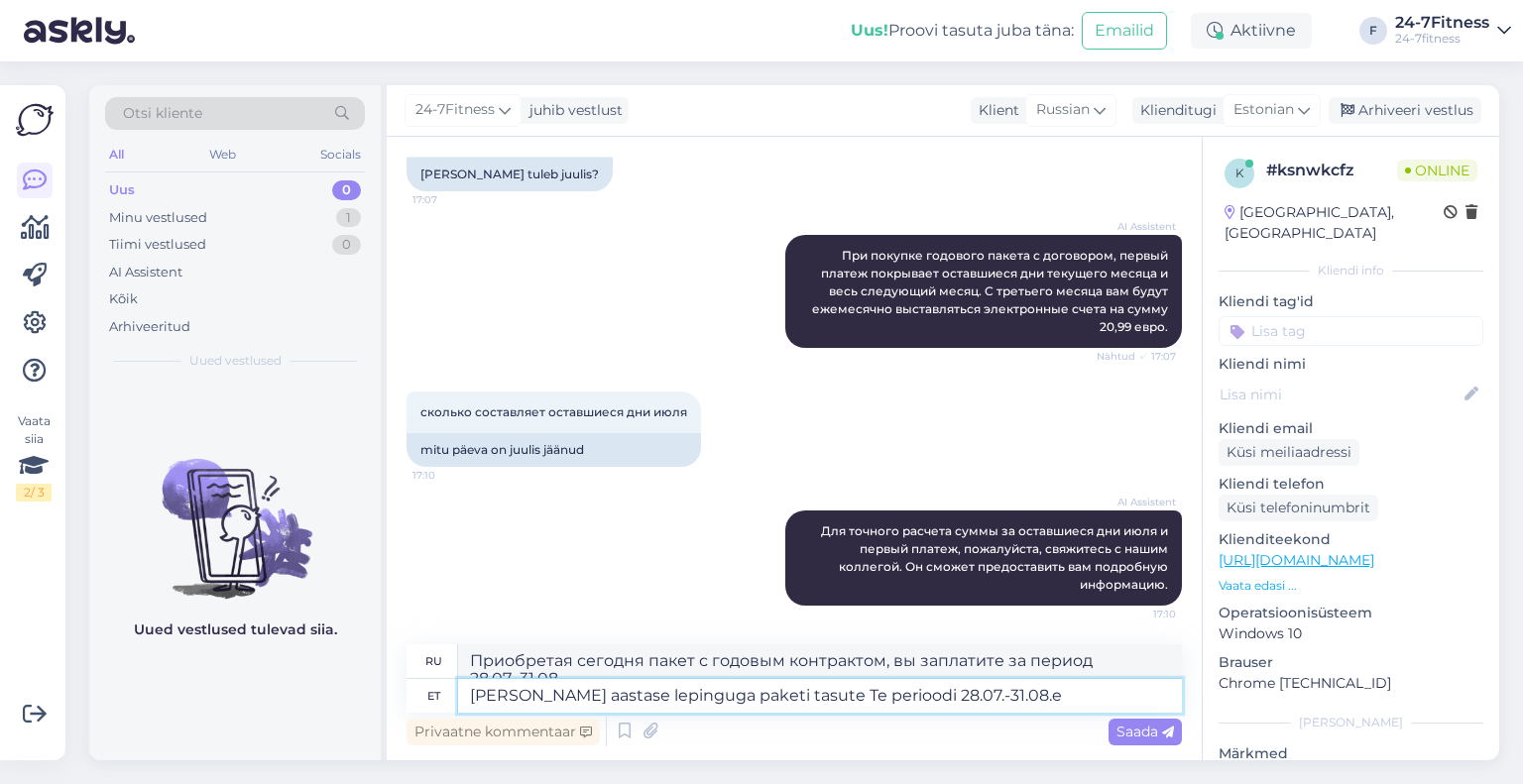 scroll, scrollTop: 546, scrollLeft: 0, axis: vertical 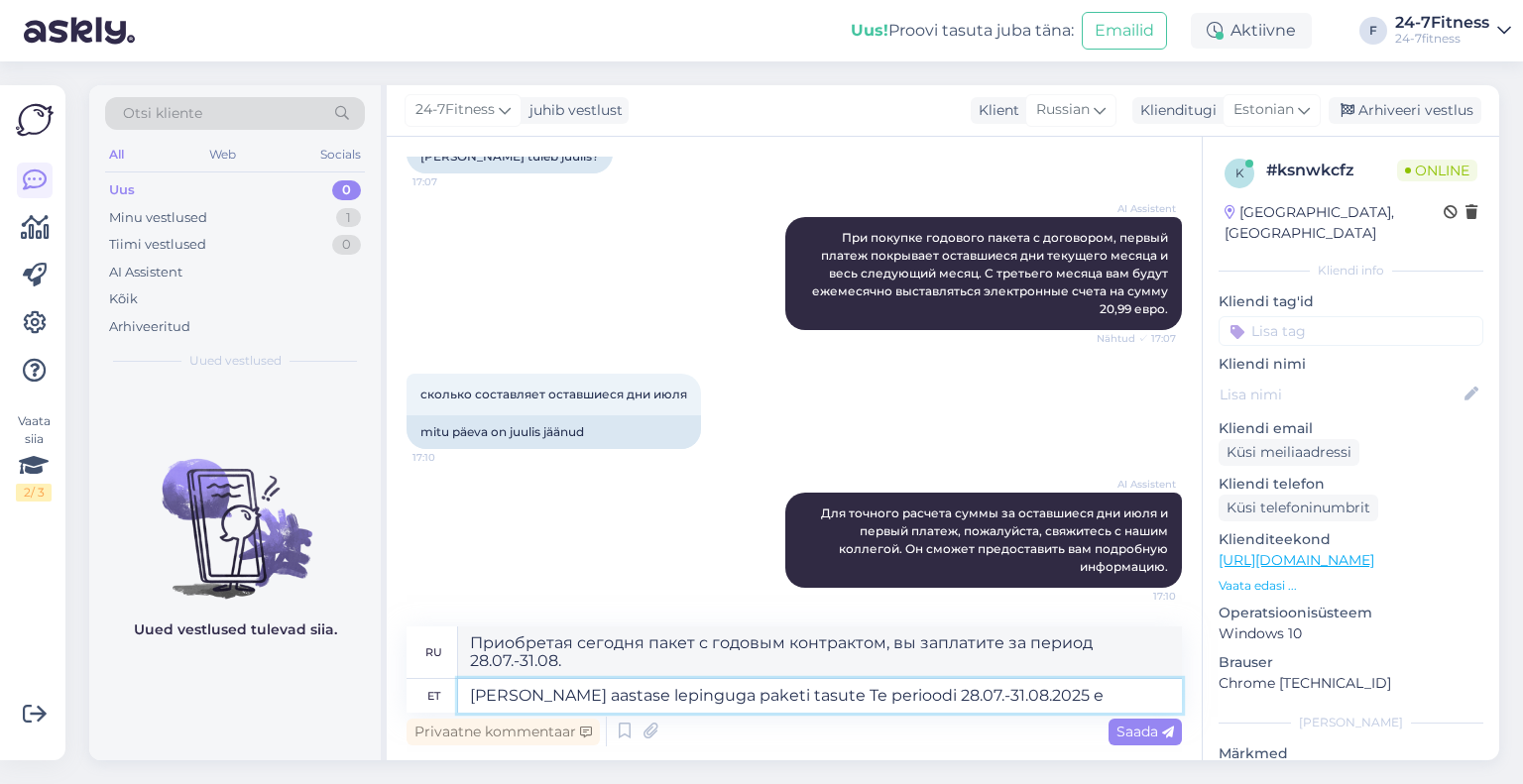 type on "[PERSON_NAME] aastase lepinguga paketi tasute Te perioodi 28.07.-31.08.2025 ee" 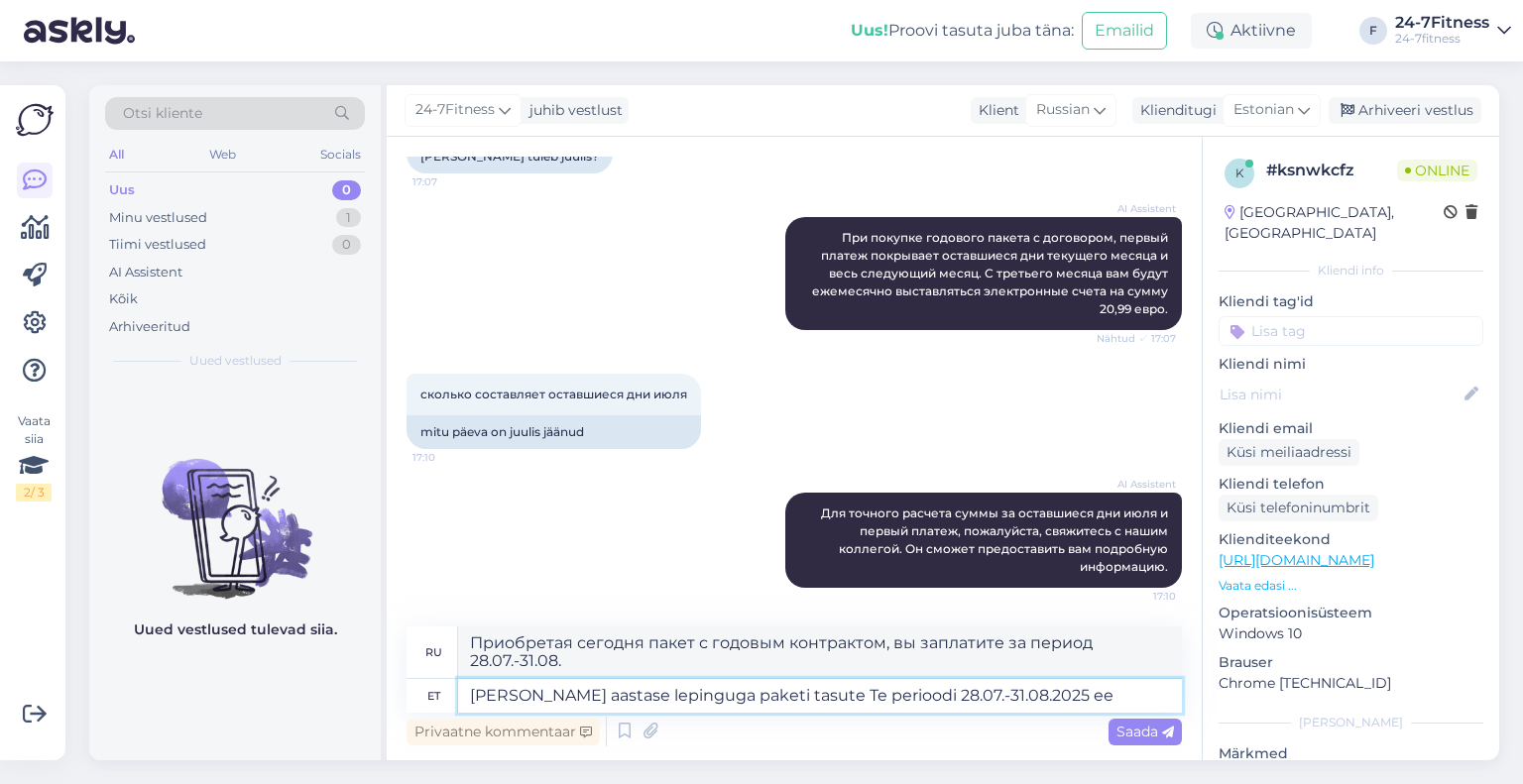 type on "Приобретая пакет с годовым контрактом сегодня, вы заплатите за период 28.07.-31.08.2025" 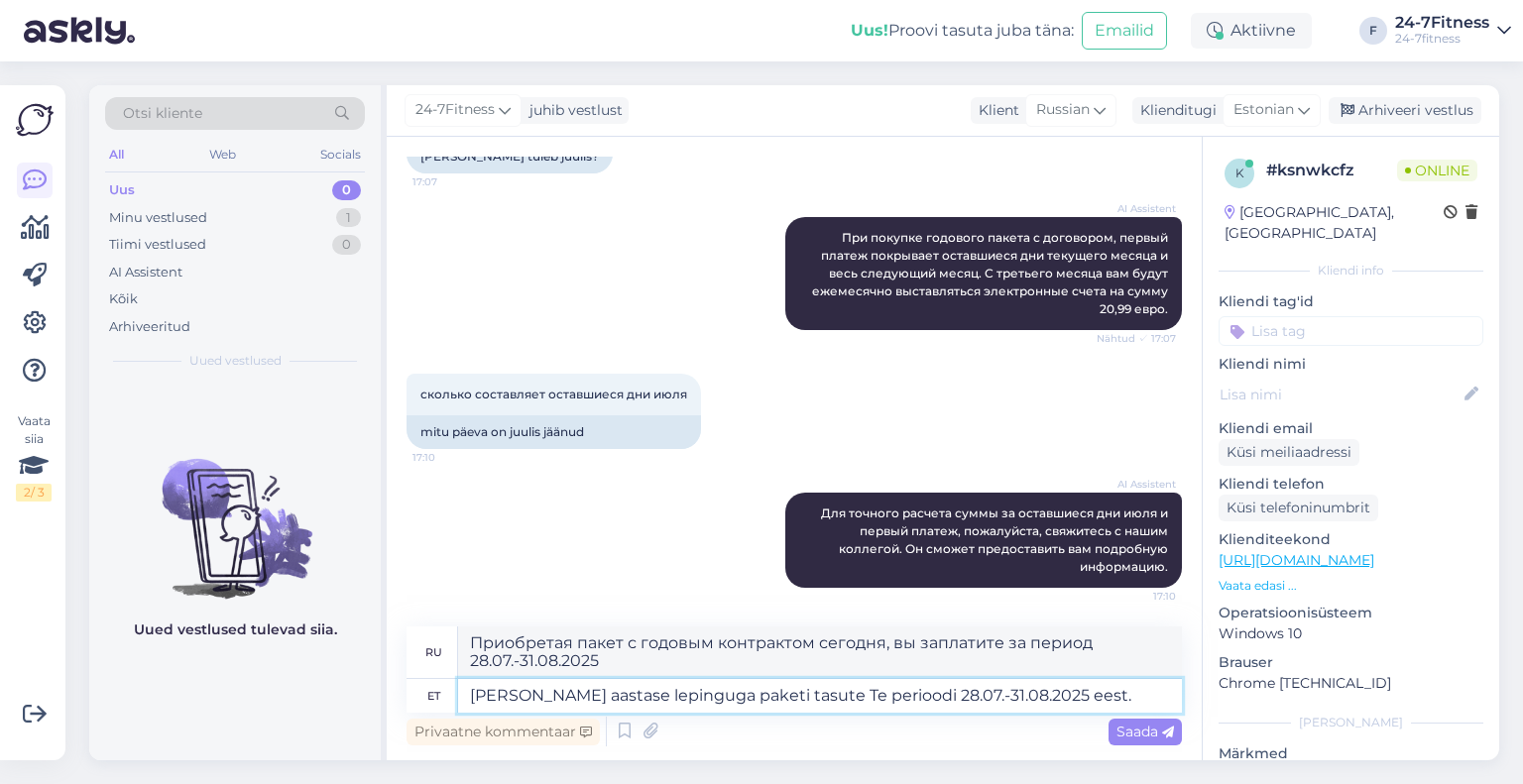 type on "[PERSON_NAME] aastase lepinguga paketi tasute Te perioodi 28.07.-31.08.2025 eest." 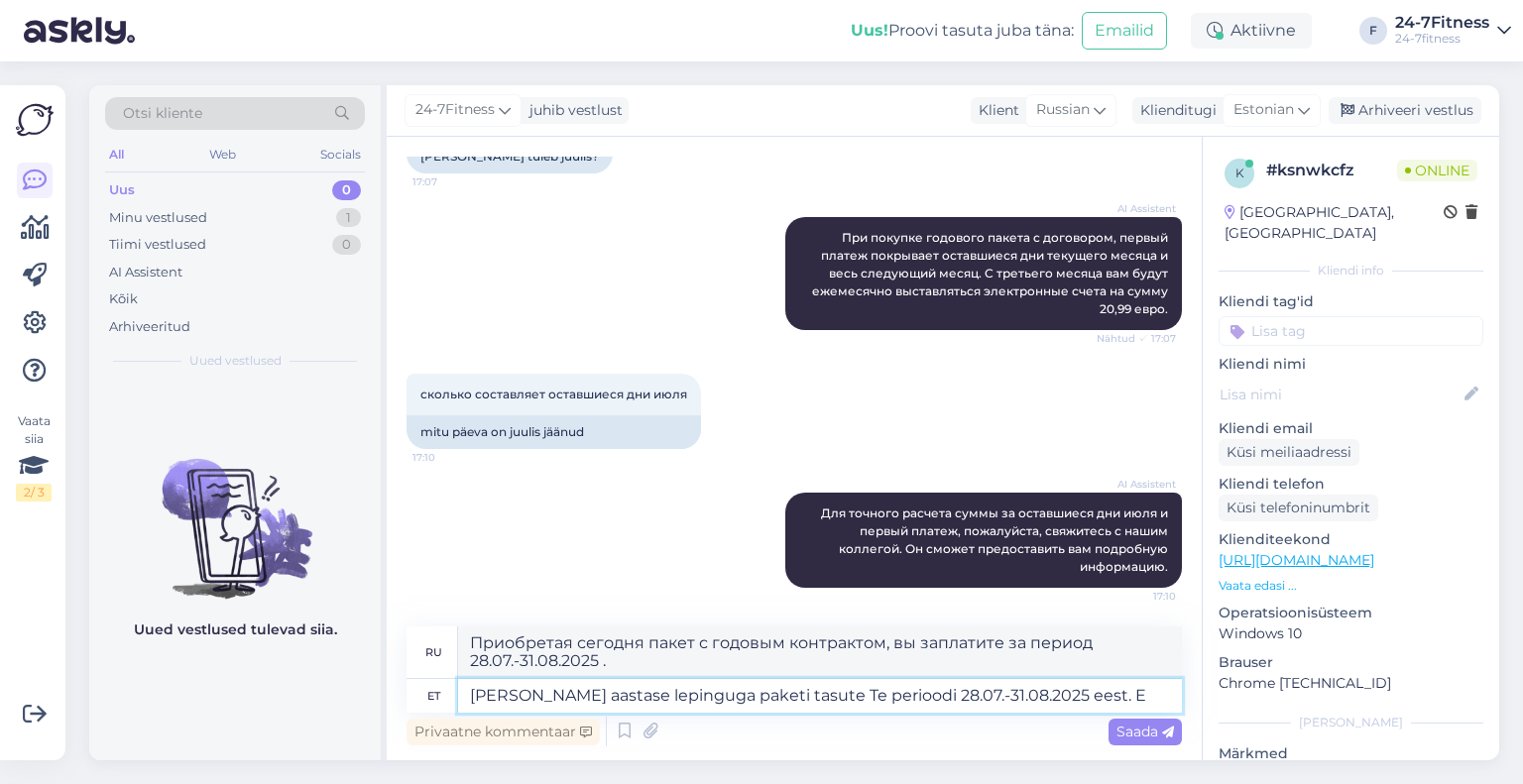 type on "[PERSON_NAME] aastase lepinguga paketi tasute Te perioodi 28.07.-31.08.2025 eest. Es" 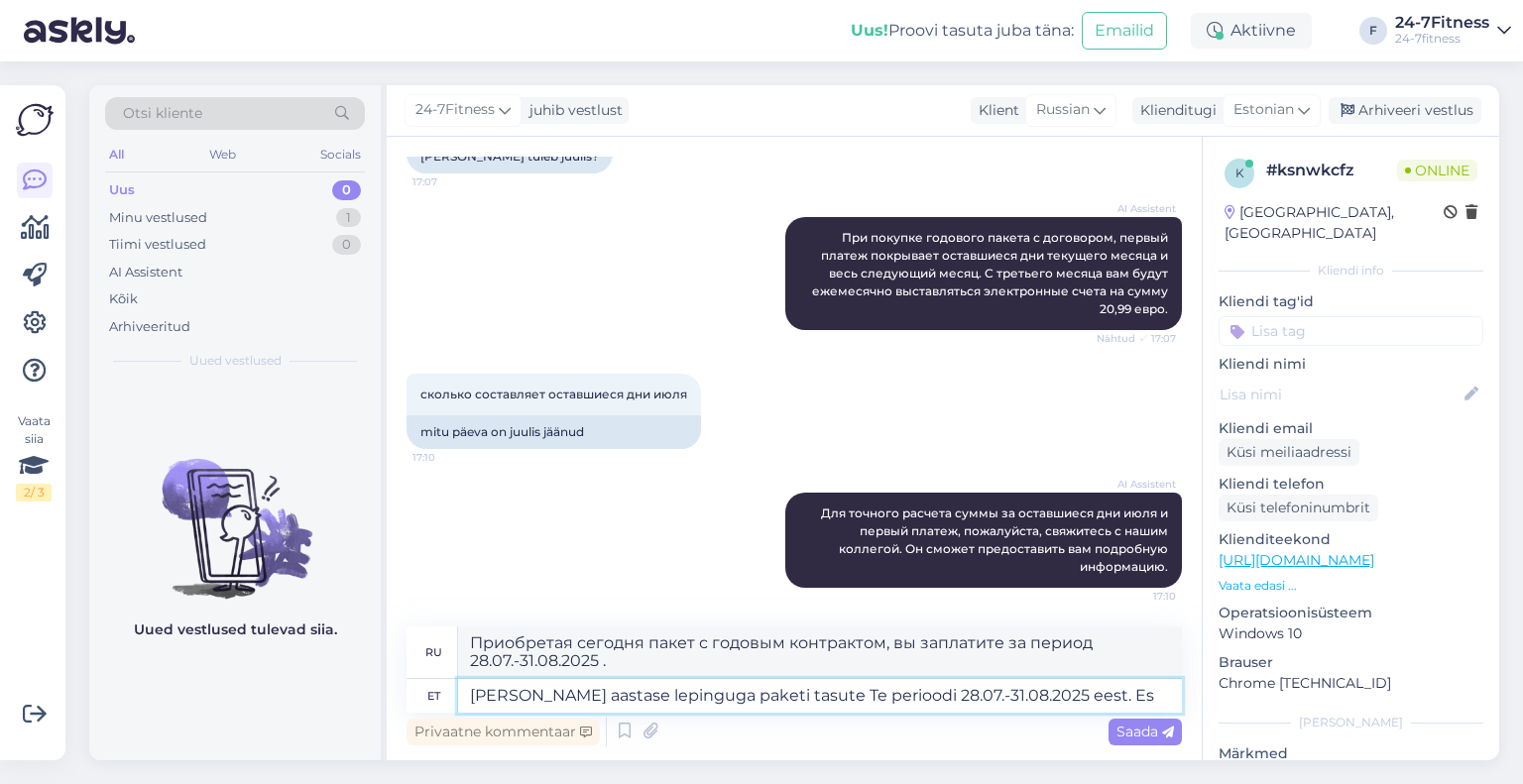 type on "Приобретая пакет с годовым контрактом сегодня, вы заплатите за период 28.07.-31.08.2025 . Es" 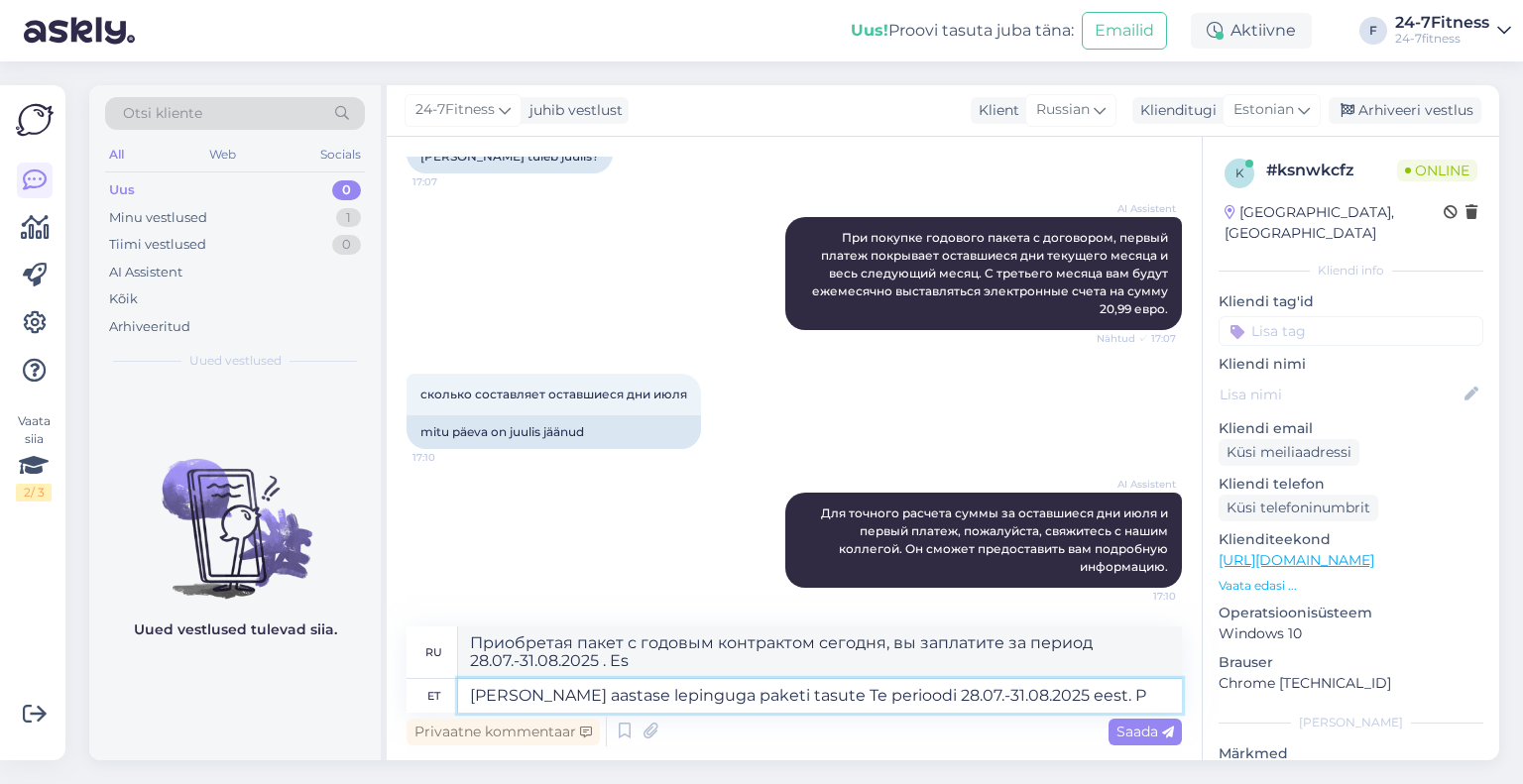 type on "[PERSON_NAME] aastase lepinguga paketi tasute Te perioodi 28.07.-31.08.2025 eest. Pa" 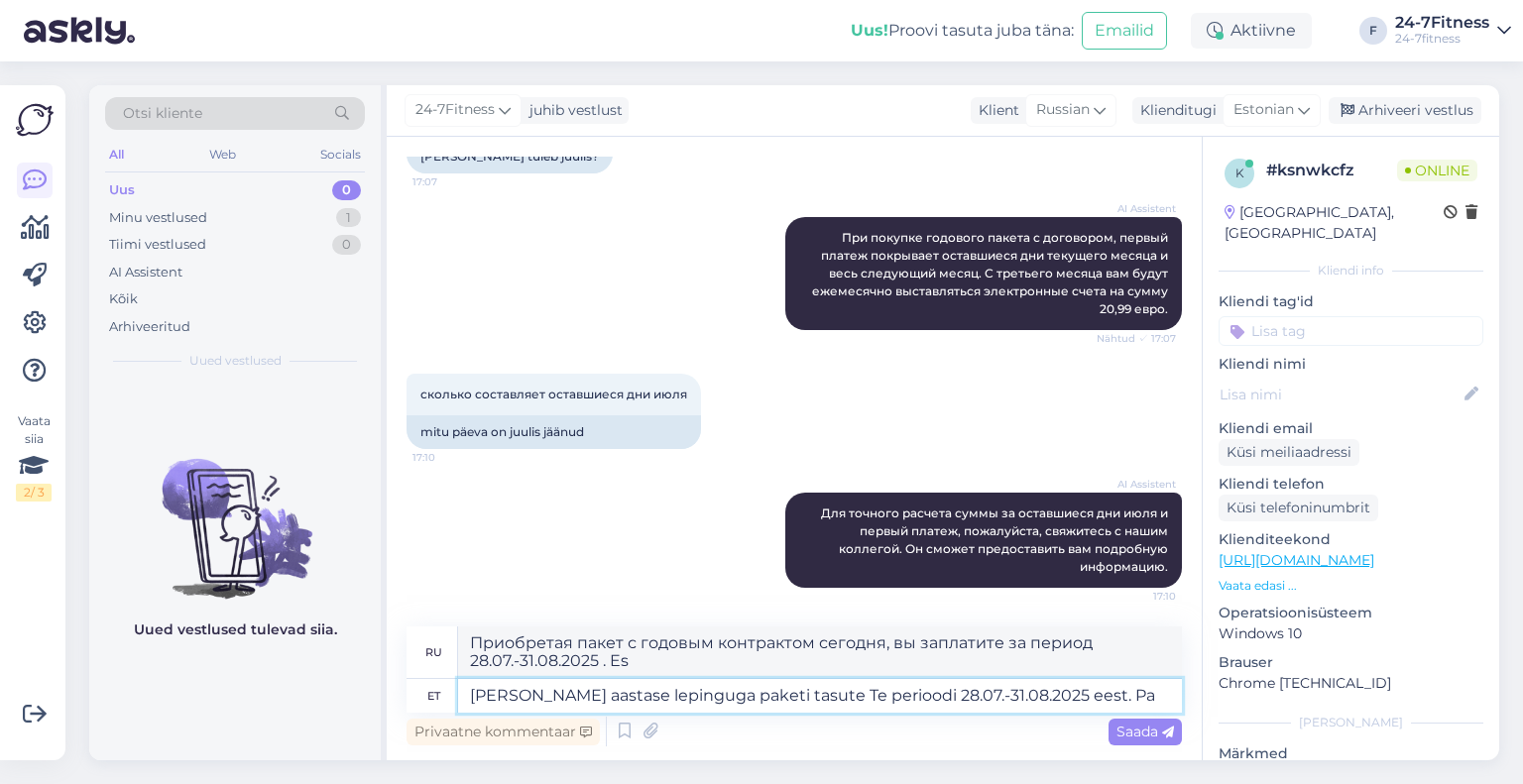 type on "Приобретая сегодня пакет с годовым контрактом, вы заплатите за период 28.07.-31.08.2025 ." 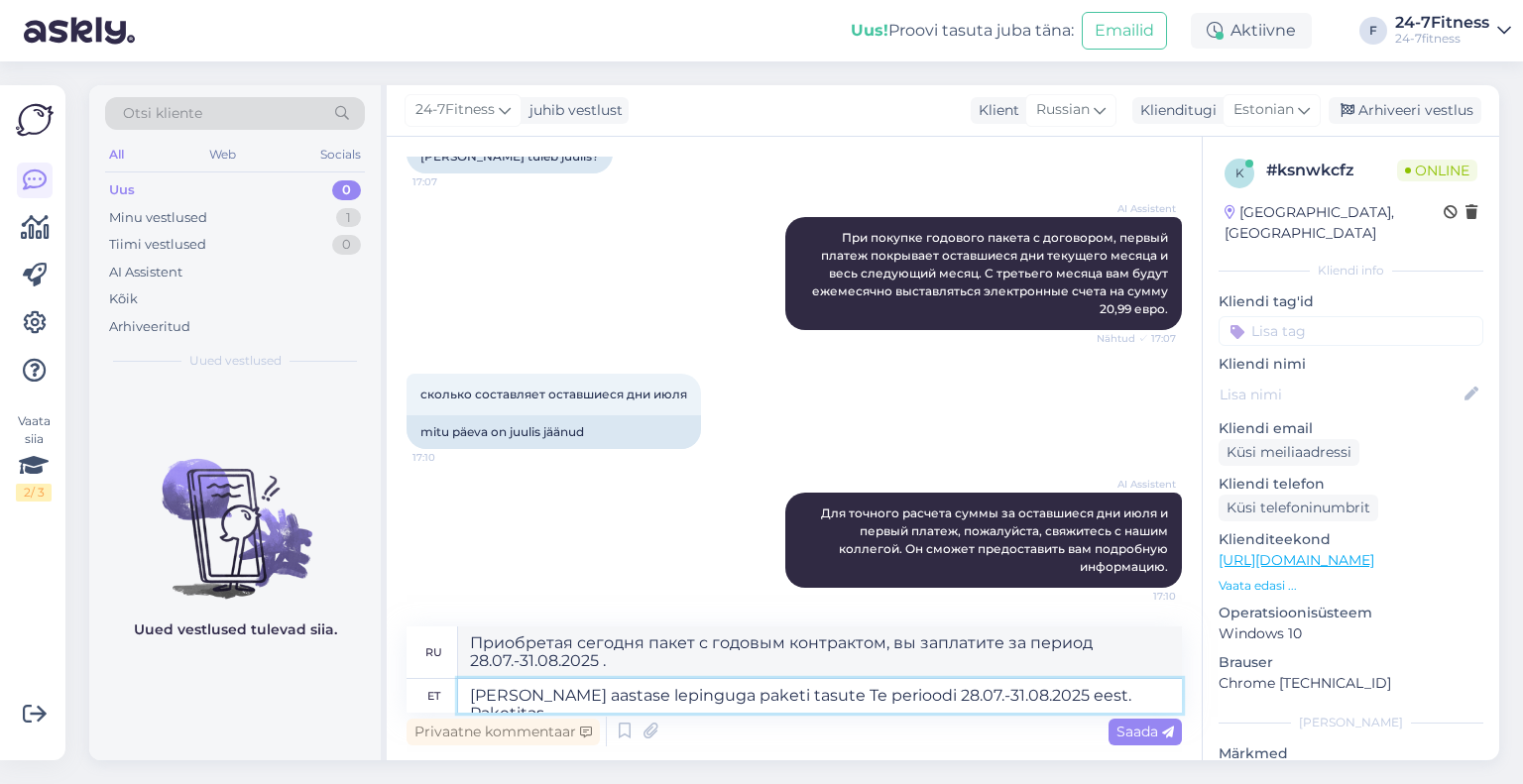 type on "[PERSON_NAME] aastase lepinguga paketi tasute Te perioodi 28.07.-31.08.2025 eest. Paketitas" 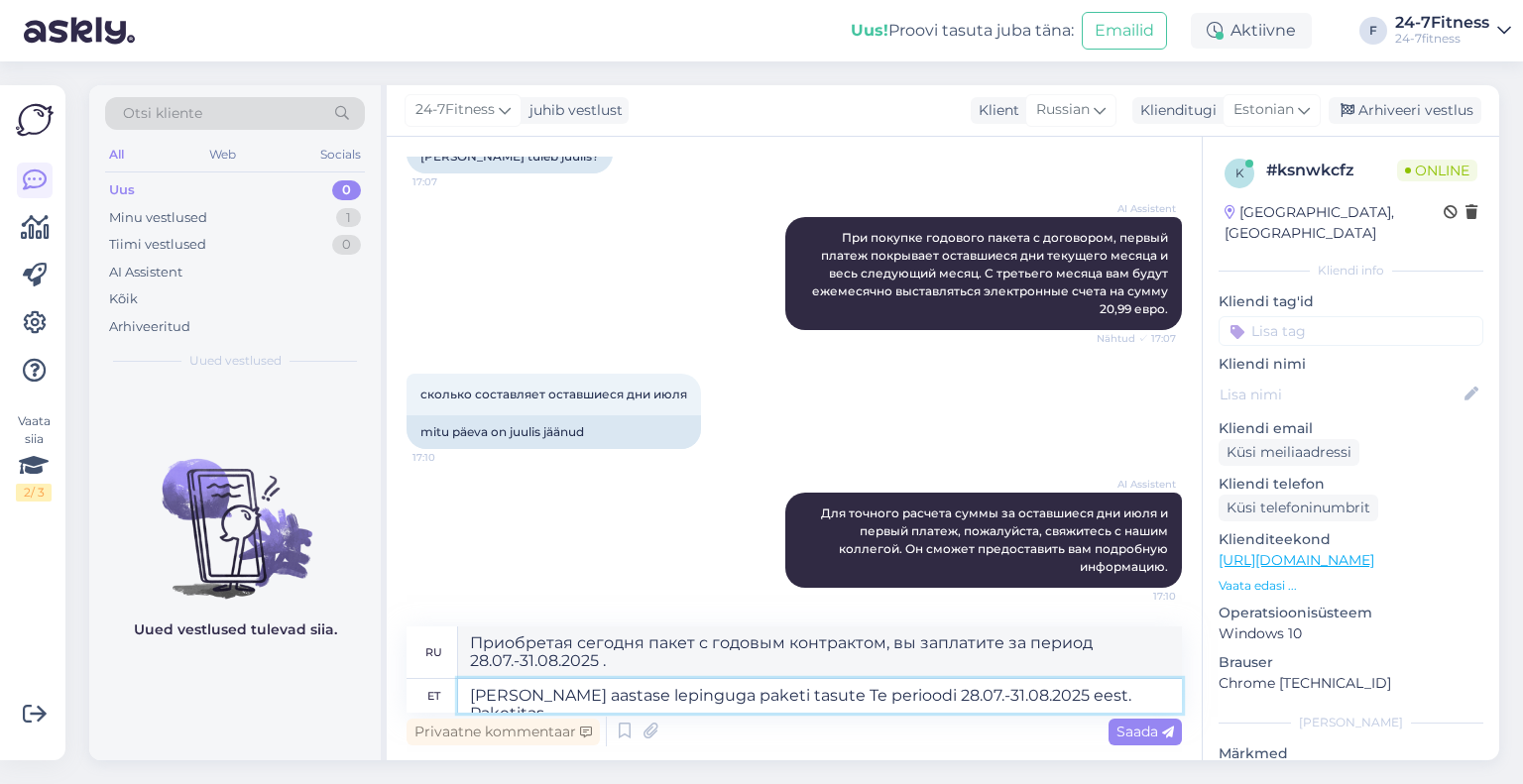 type on "Приобретая пакет с годовым контрактом сегодня, вы заплатите за период 28.07.-31.08.2025 . Пакет" 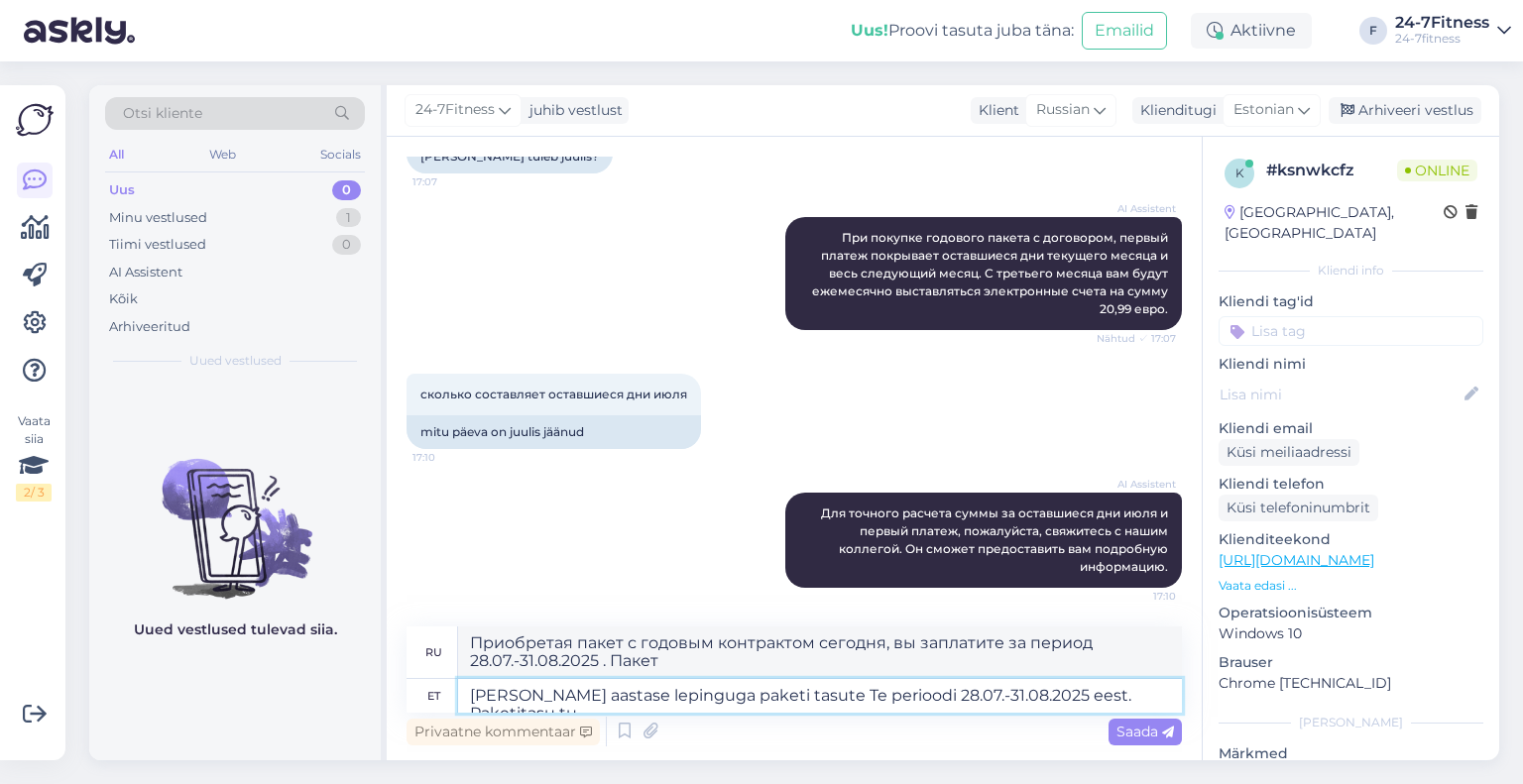 scroll, scrollTop: 564, scrollLeft: 0, axis: vertical 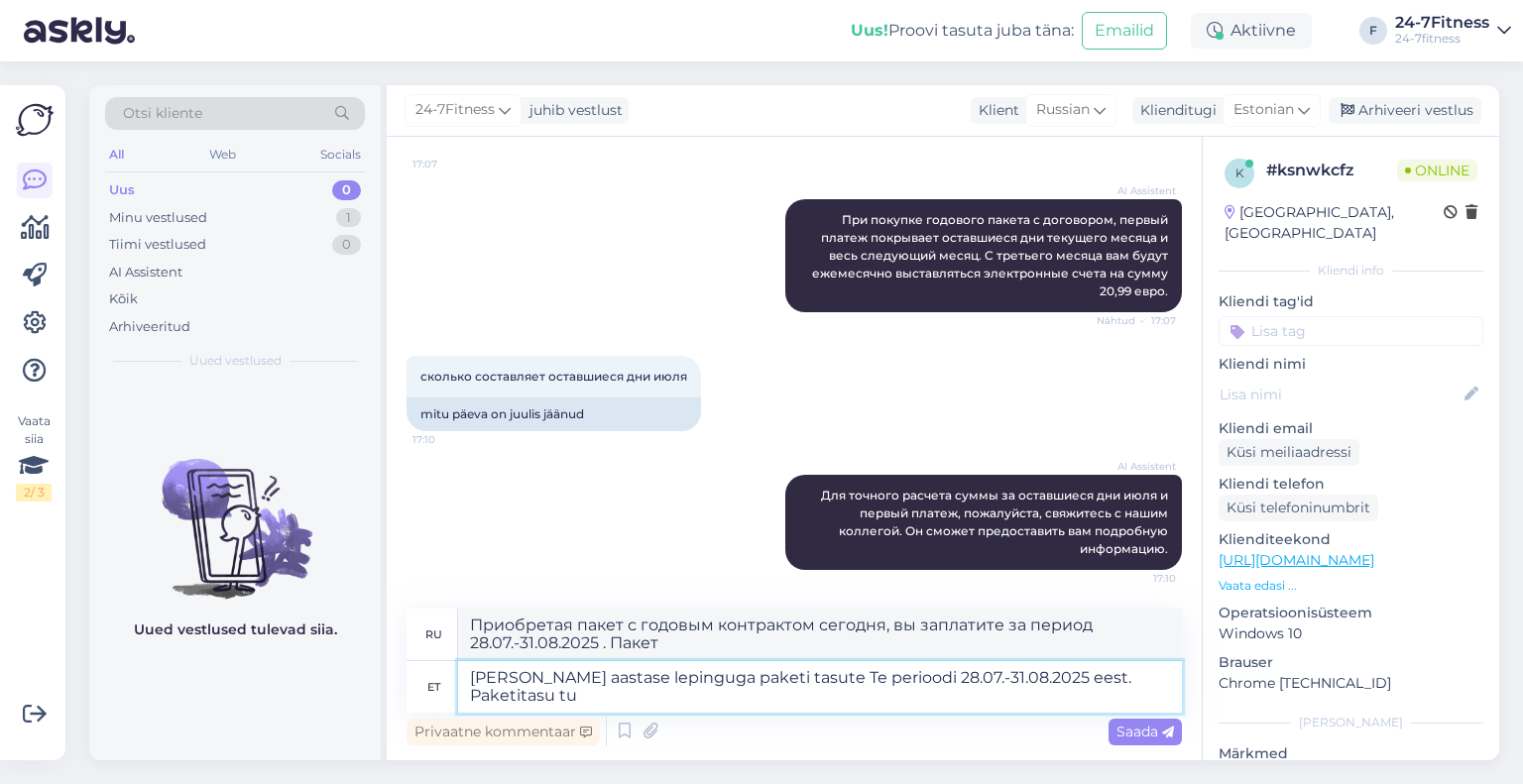 type on "[PERSON_NAME] aastase lepinguga paketi tasute Te perioodi 28.07.-31.08.2025 eest. Paketitasu tul" 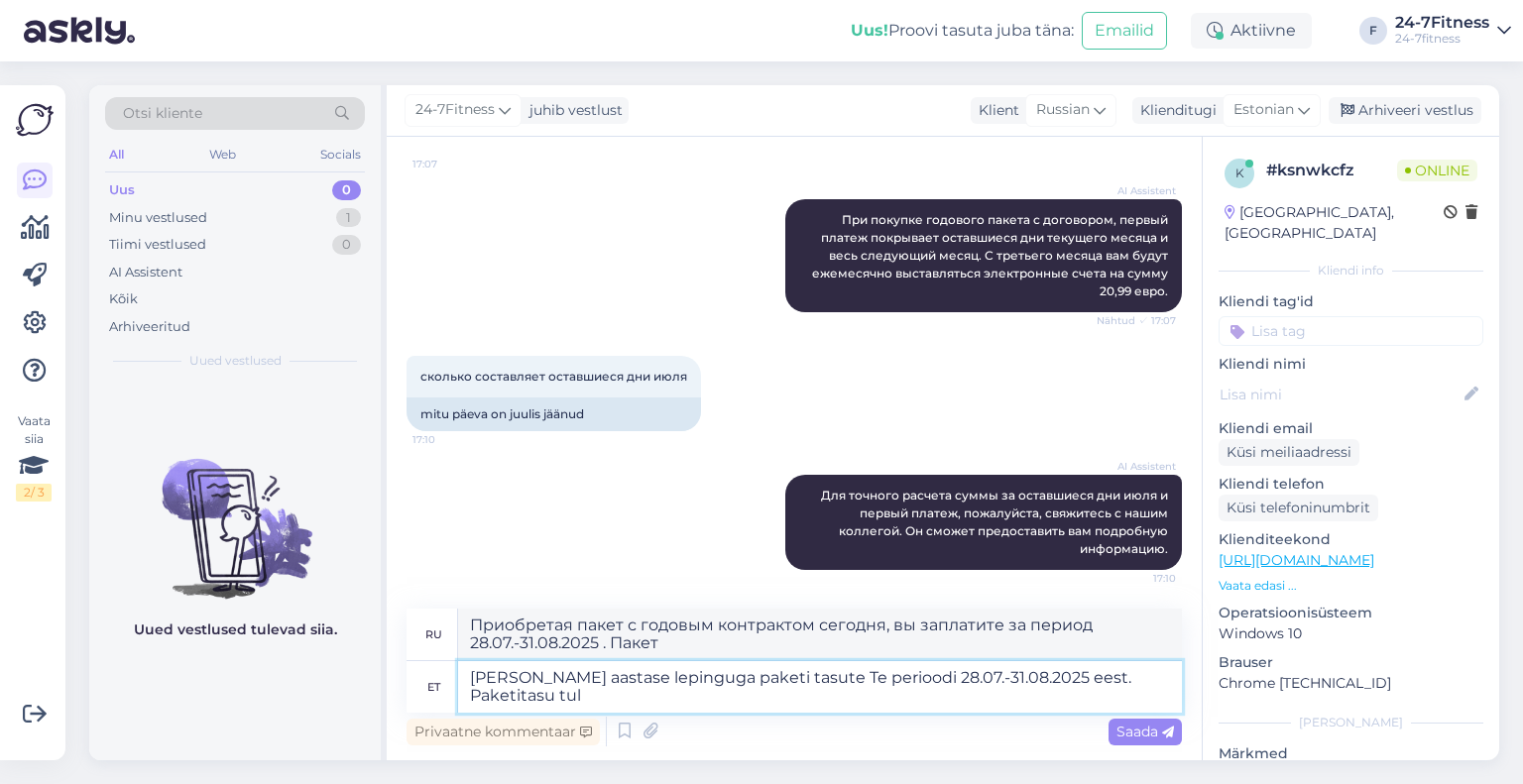 type on "Приобретая пакет с годовым контрактом сегодня, вы платите за период 28.07.-31.08.2025 . Стоимость пакета" 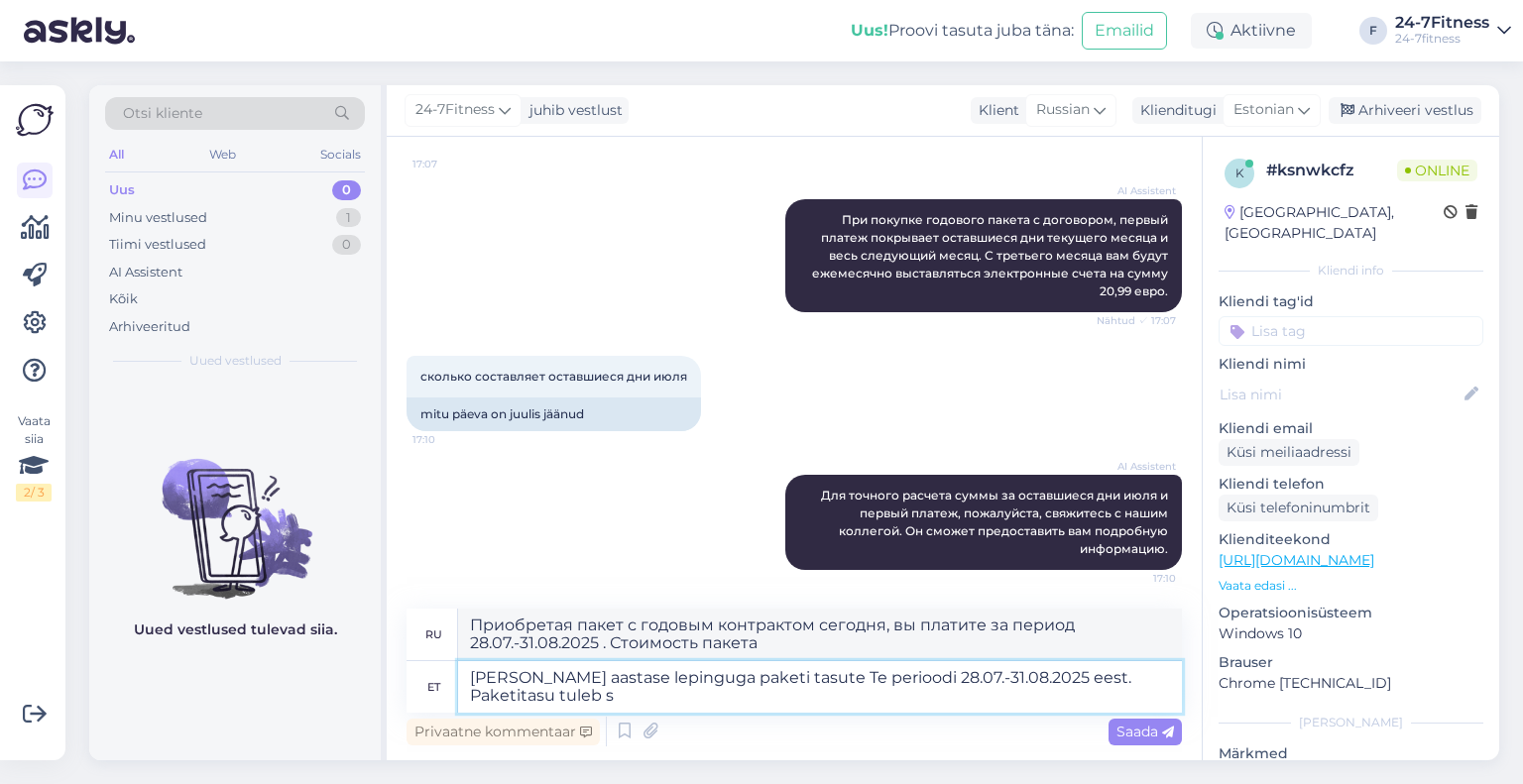 type on "[PERSON_NAME] aastase lepinguga paketi tasute Te perioodi 28.07.-31.08.2025 eest. Paketitasu tuleb se" 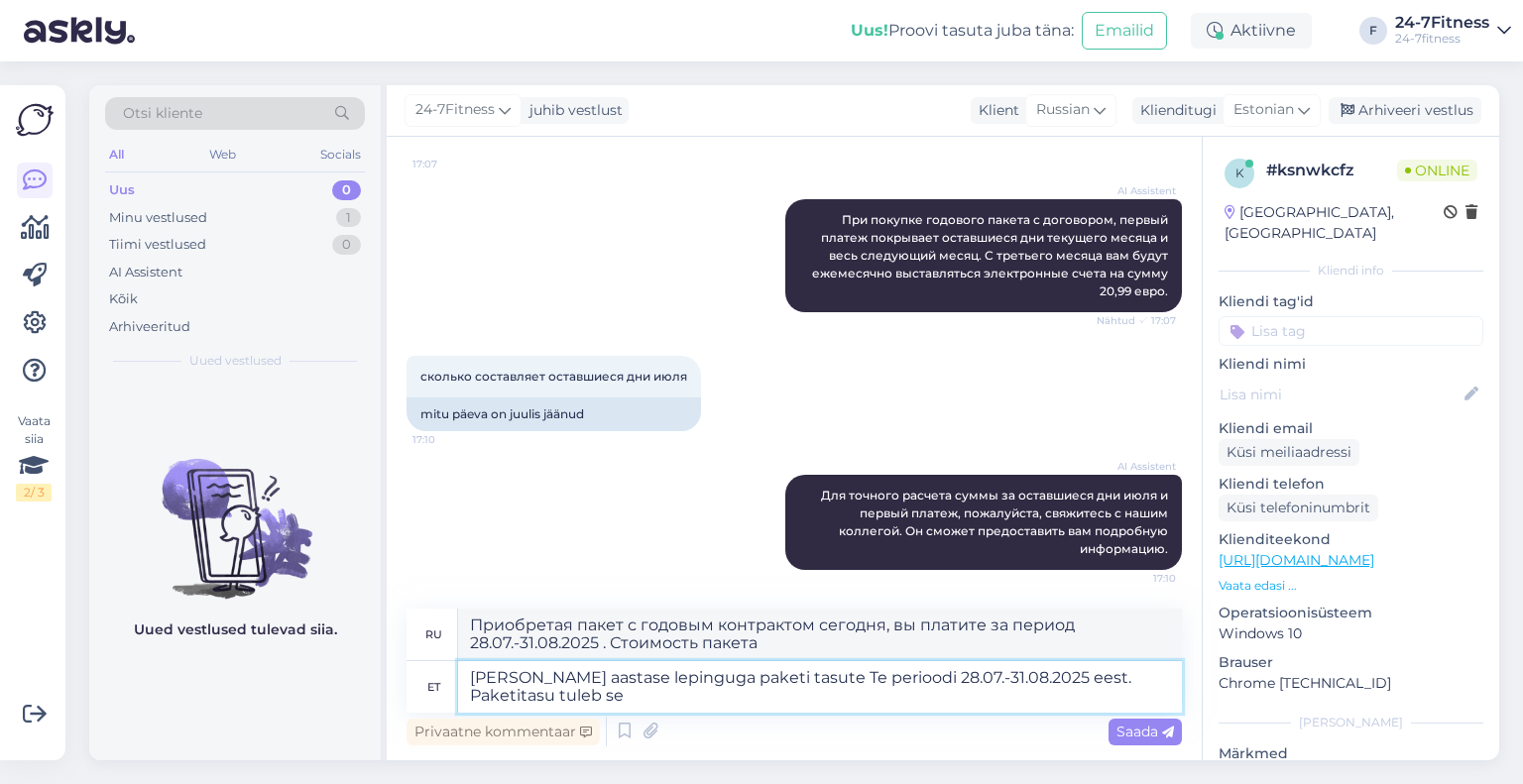 type on "Приобретая пакет с годовым контрактом сегодня, вы платите за период 28.07.-31.08.2025 . Стоимость пакета составит" 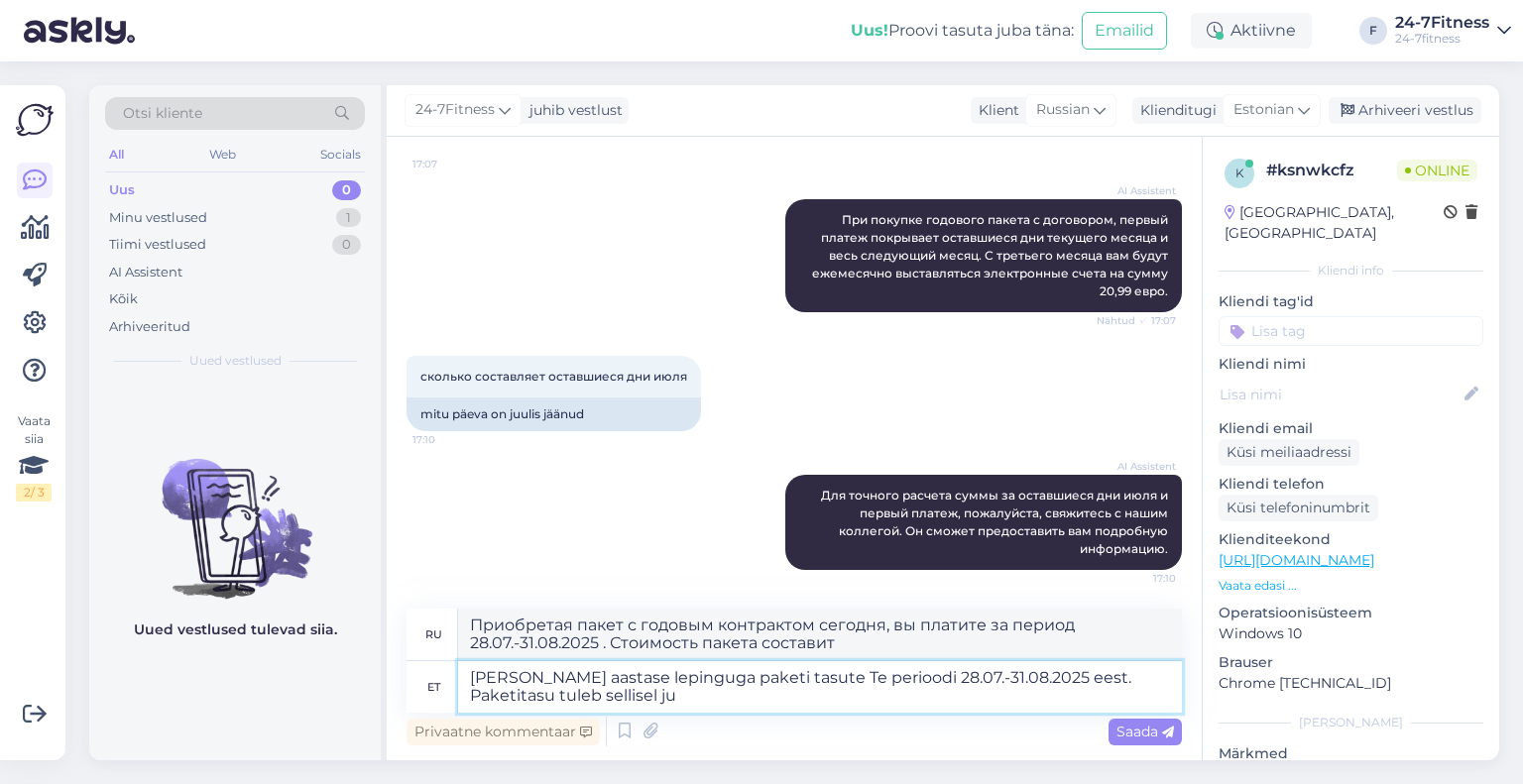 type on "[PERSON_NAME] aastase lepinguga paketi tasute Te perioodi 28.07.-31.08.2025 eest. Paketitasu tuleb sellisel juh" 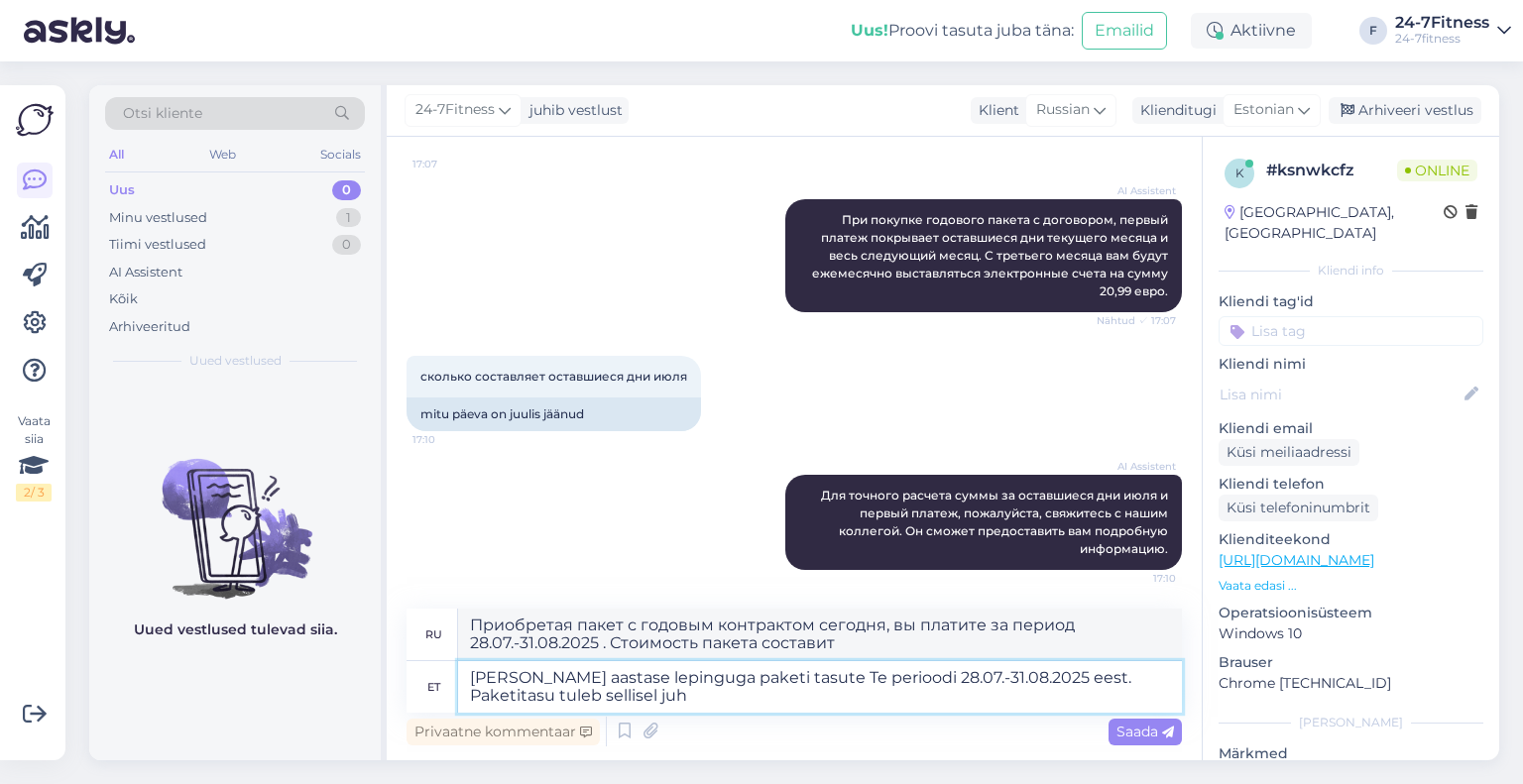 type on "Приобретая пакет с годовым контрактом сегодня, вы заплатите за период 28.07.-31.08.2025 . Стоимость пакета составит:" 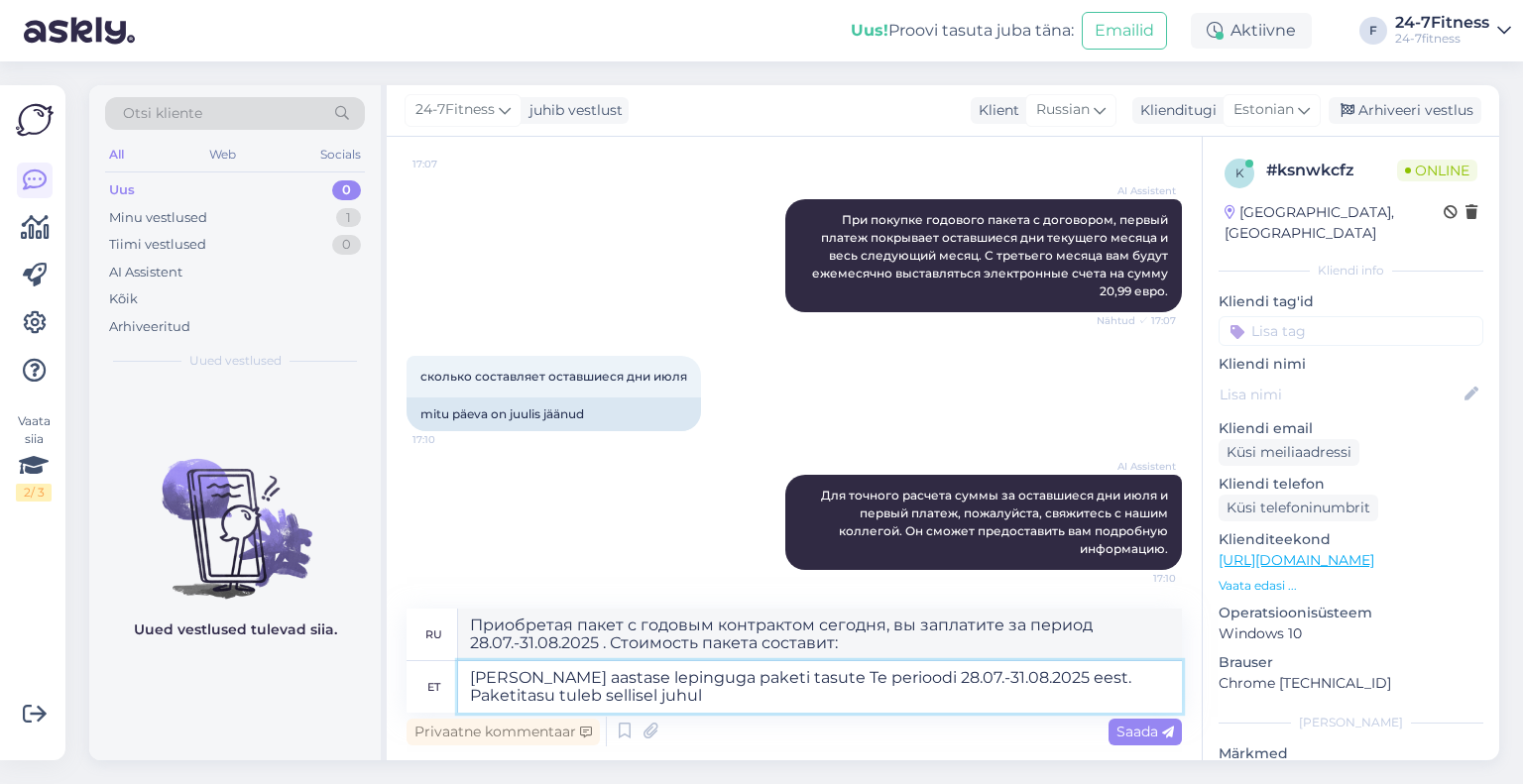 type on "[PERSON_NAME] aastase lepinguga paketi tasute Te perioodi 28.07.-31.08.2025 eest. Paketitasu tuleb sellisel juhul t" 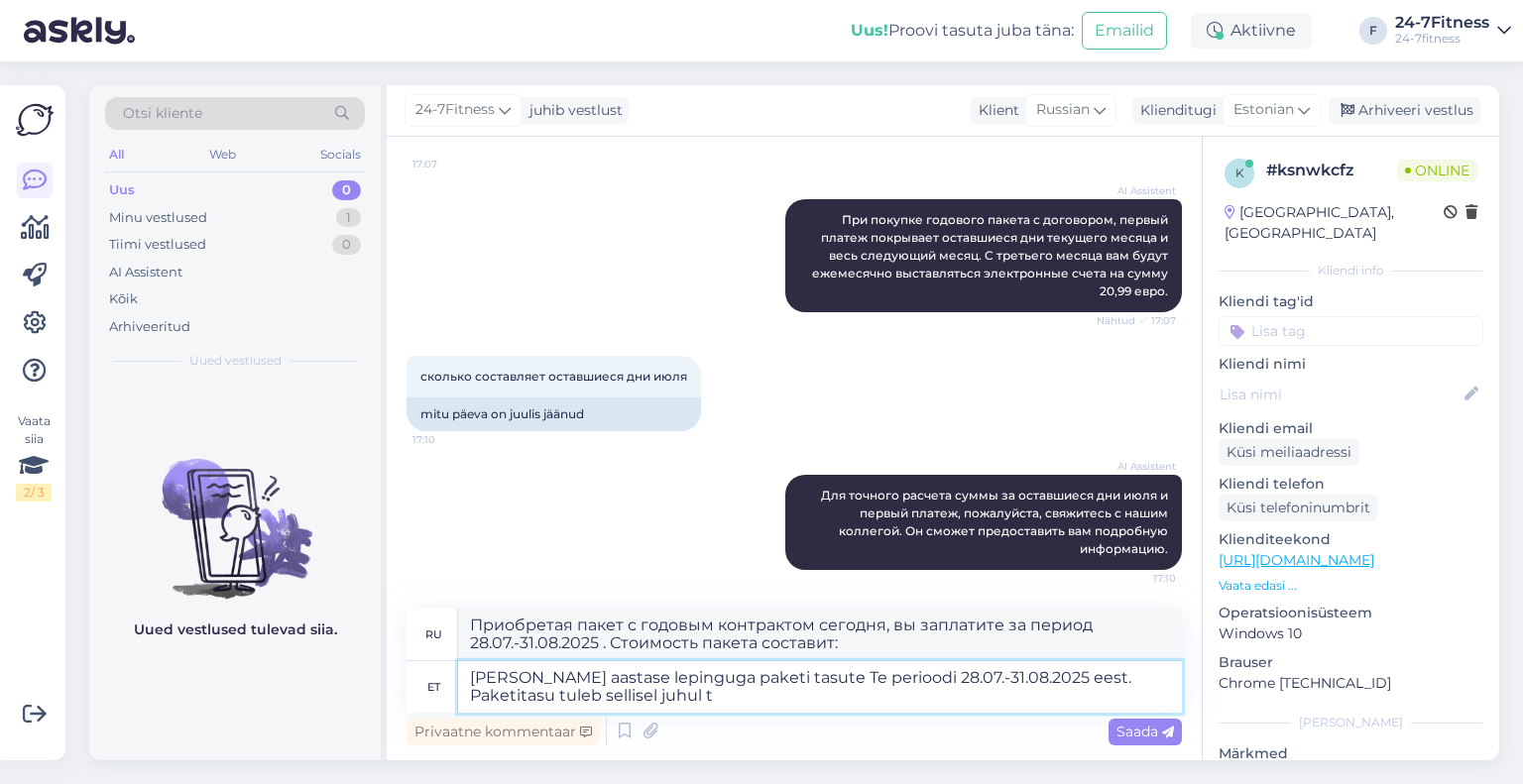 type on "Приобретая пакет с годовым контрактом сегодня, вы платите за период 28.07.-31.08.2025 . Стоимость пакета в этом случае составит" 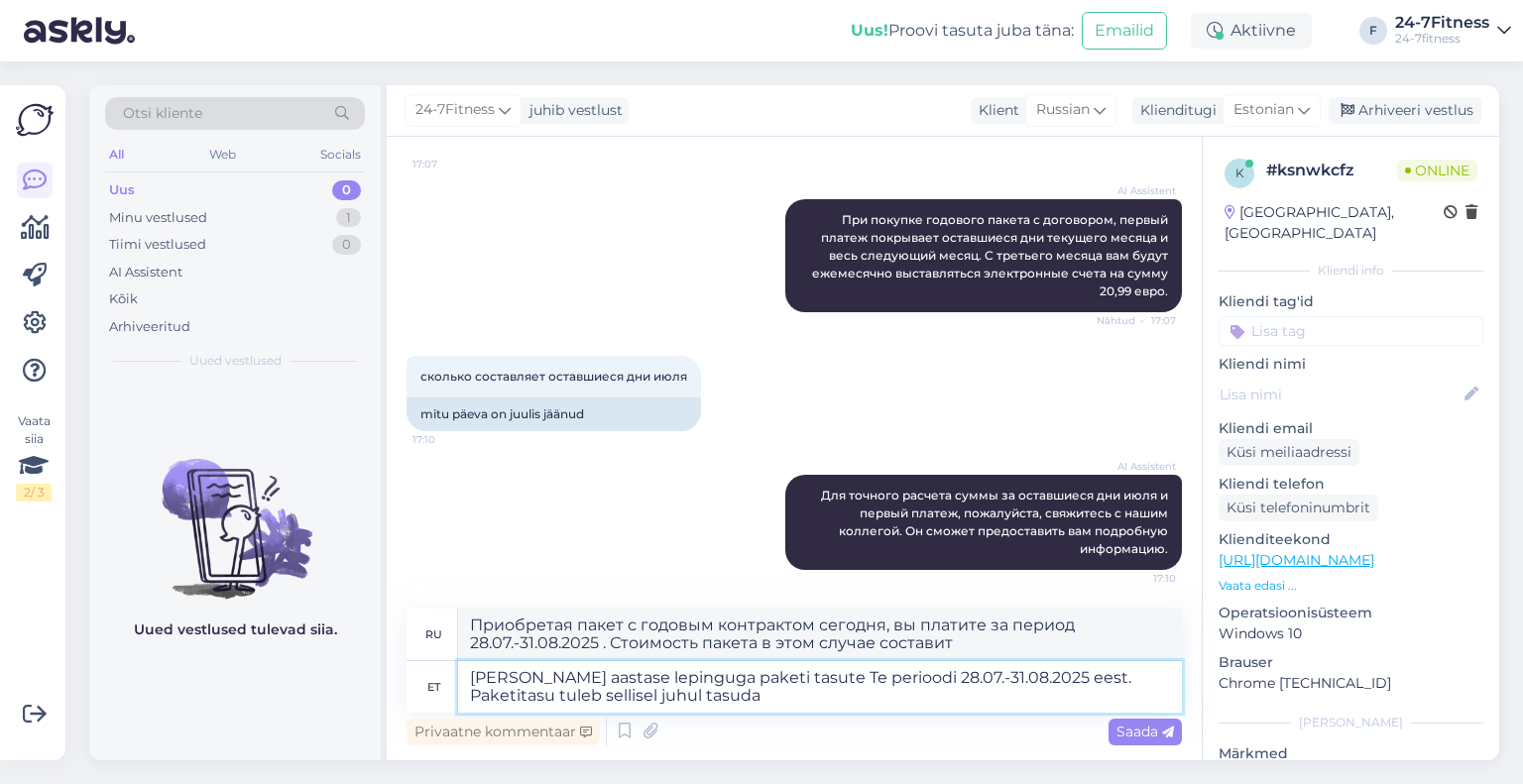 type on "[PERSON_NAME] aastase lepinguga paketi tasute Te perioodi 28.07.-31.08.2025 eest. Paketitasu tuleb sellisel juhul tasuda" 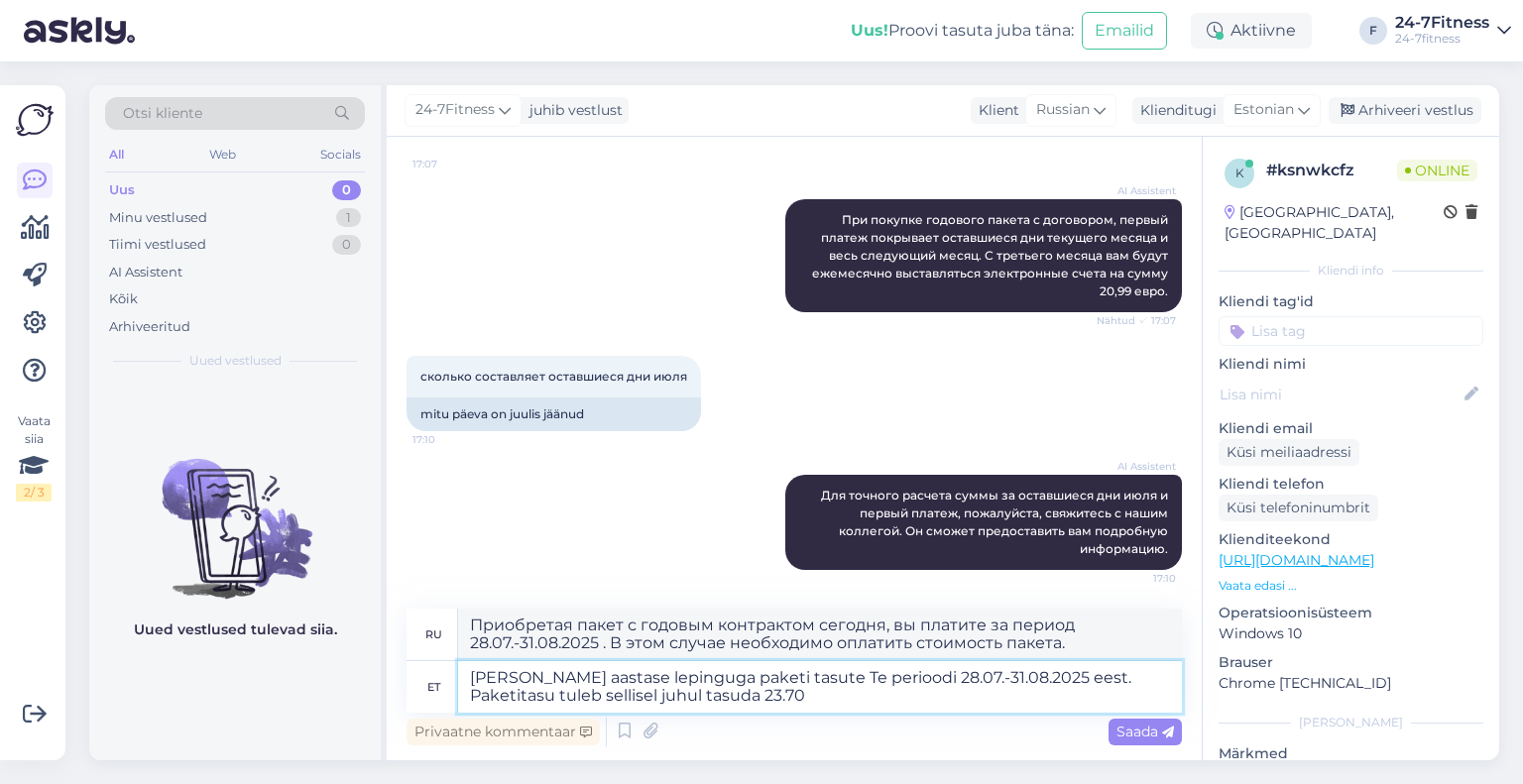 type on "[PERSON_NAME] aastase lepinguga paketi tasute Te perioodi 28.07.-31.08.2025 eest. Paketitasu tuleb sellisel juhul tasuda 23.70 u" 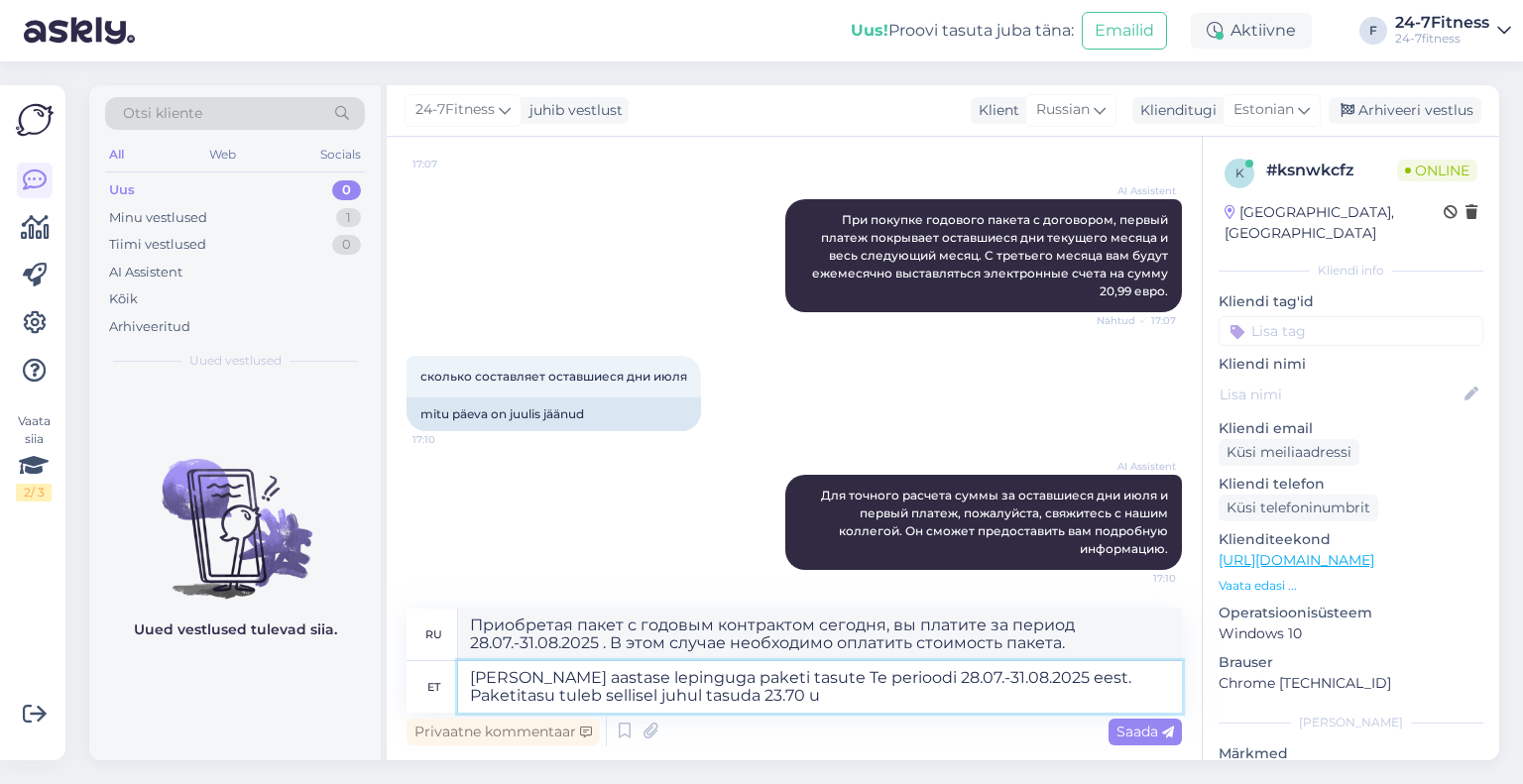 type on "Приобретая пакет с годовым контрактом сегодня, вы платите за период 28.07.-31.08.2025 . Стоимость пакета в этом случае составит 23.70" 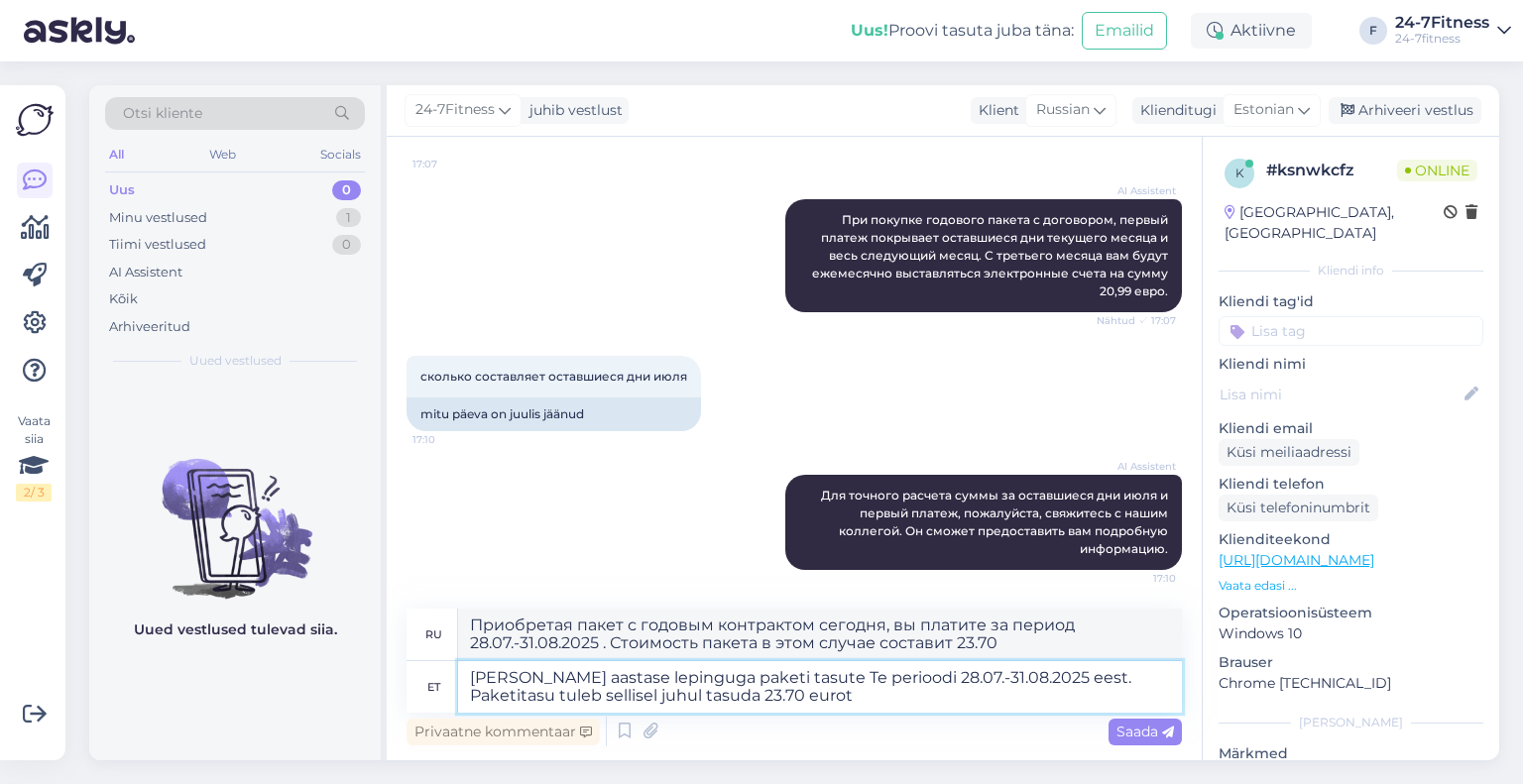 type on "[PERSON_NAME] aastase lepinguga paketi tasute Te perioodi 28.07.-31.08.2025 eest. Paketitasu tuleb sellisel juhul tasuda 23.70 eurot." 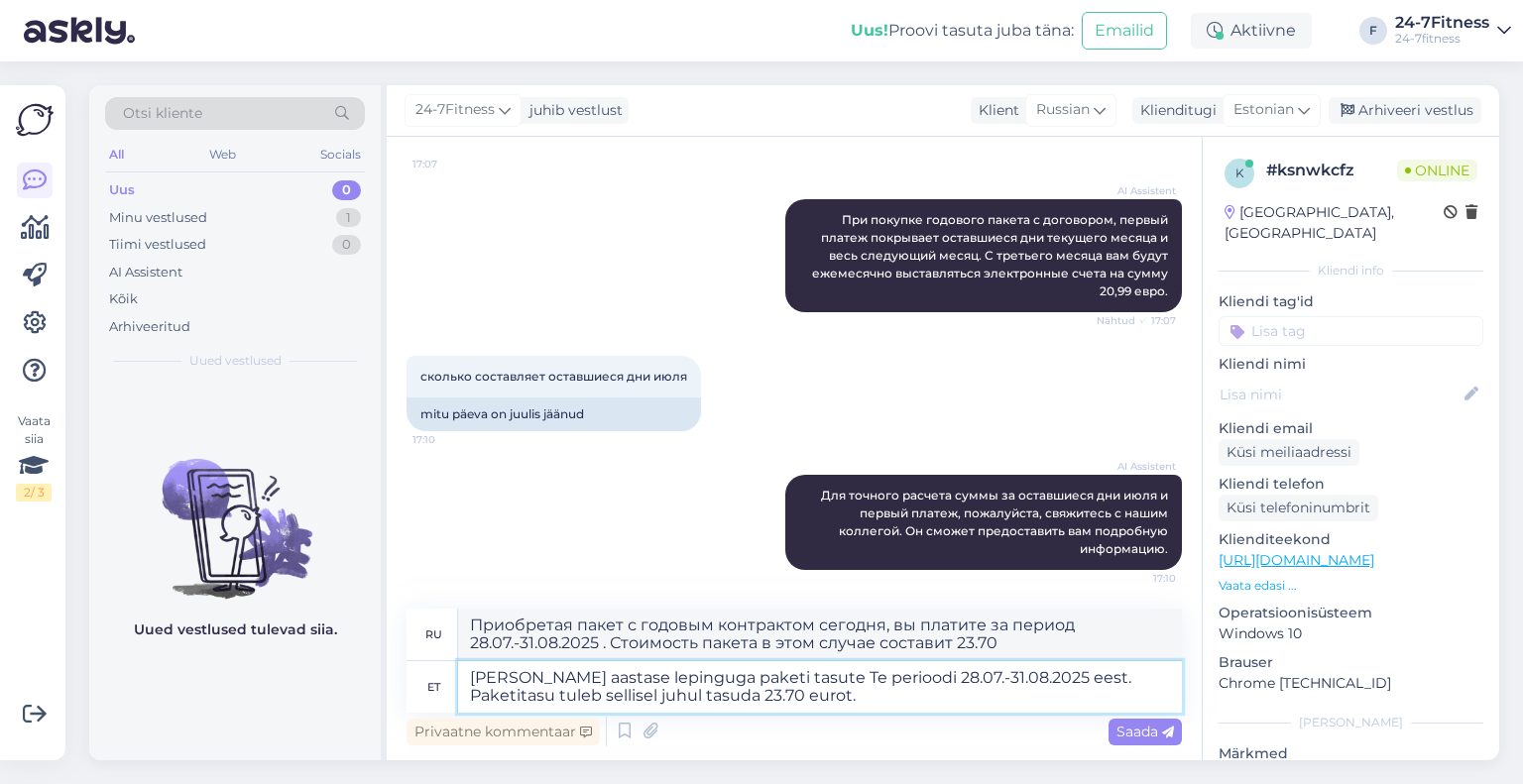 type on "Приобретая пакет с годовым контрактом сегодня, вы заплатите за период 28.07.-31.08.2025 . В этом случае стоимость пакета составит 23.70 евро." 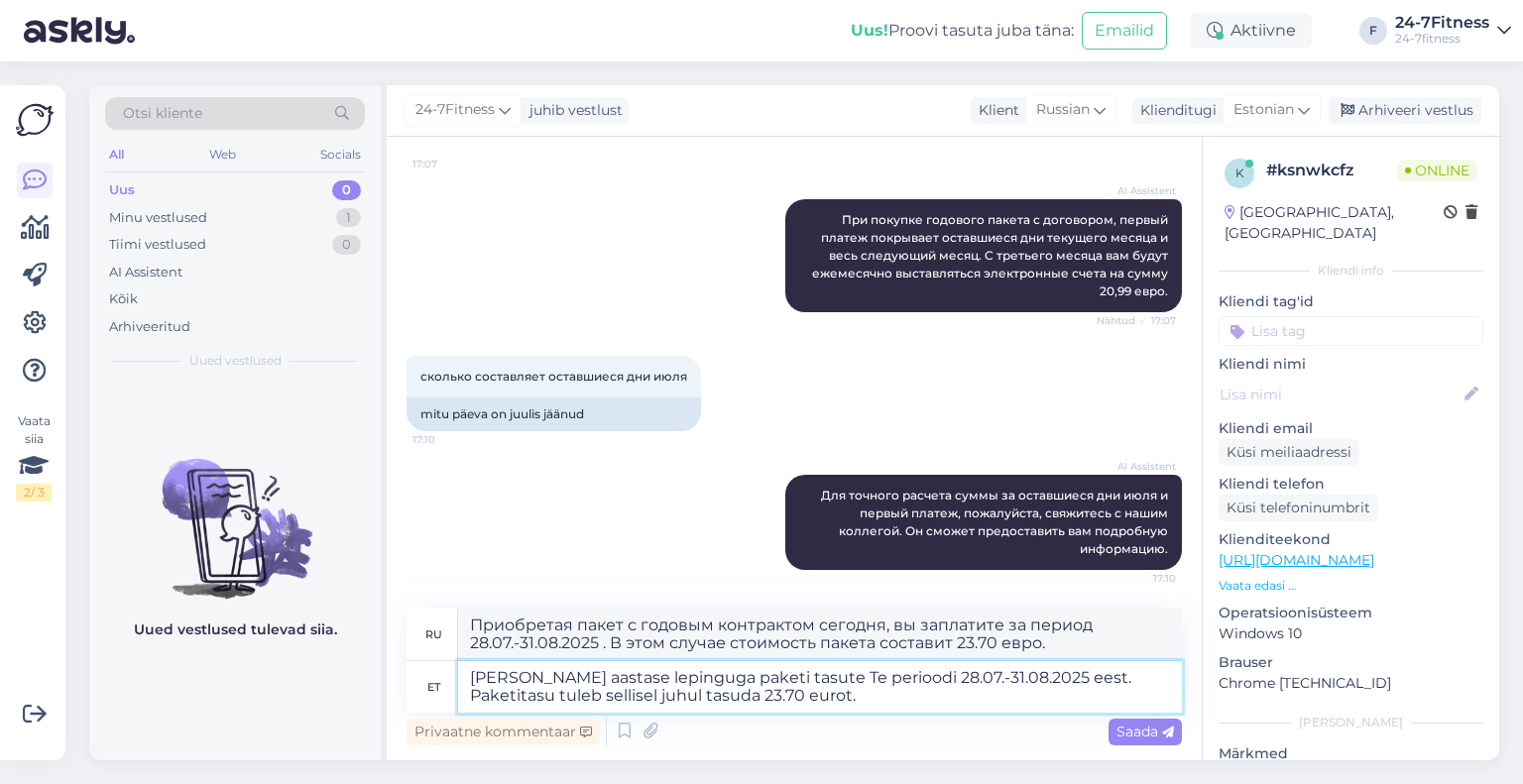 click on "[PERSON_NAME] aastase lepinguga paketi tasute Te perioodi 28.07.-31.08.2025 eest. Paketitasu tuleb sellisel juhul tasuda 23.70 eurot." at bounding box center (820, 687) 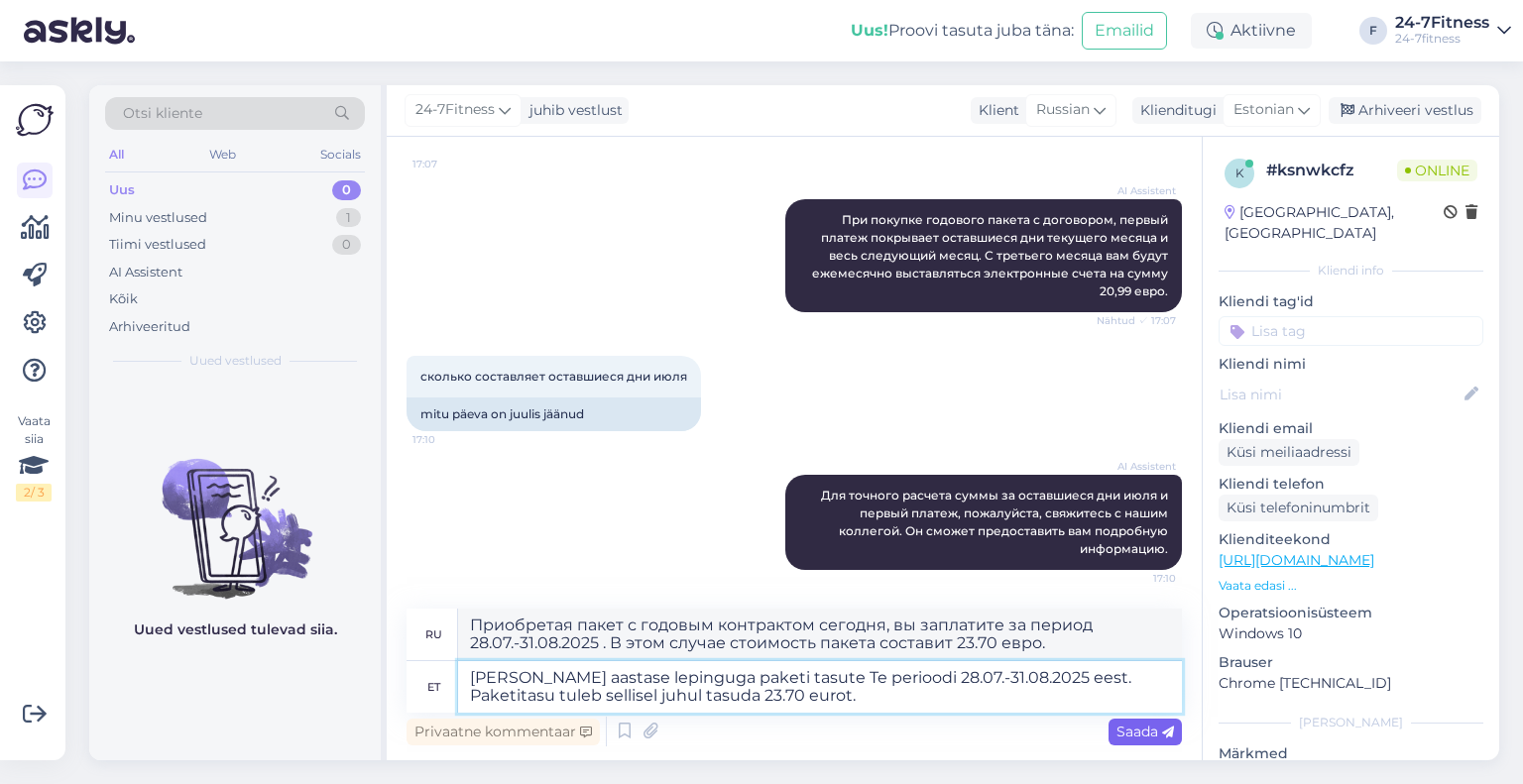 type on "[PERSON_NAME] aastase lepinguga paketi tasute Te perioodi 28.07.-31.08.2025 eest. Paketitasu tuleb sellisel juhul tasuda 23.70 eurot." 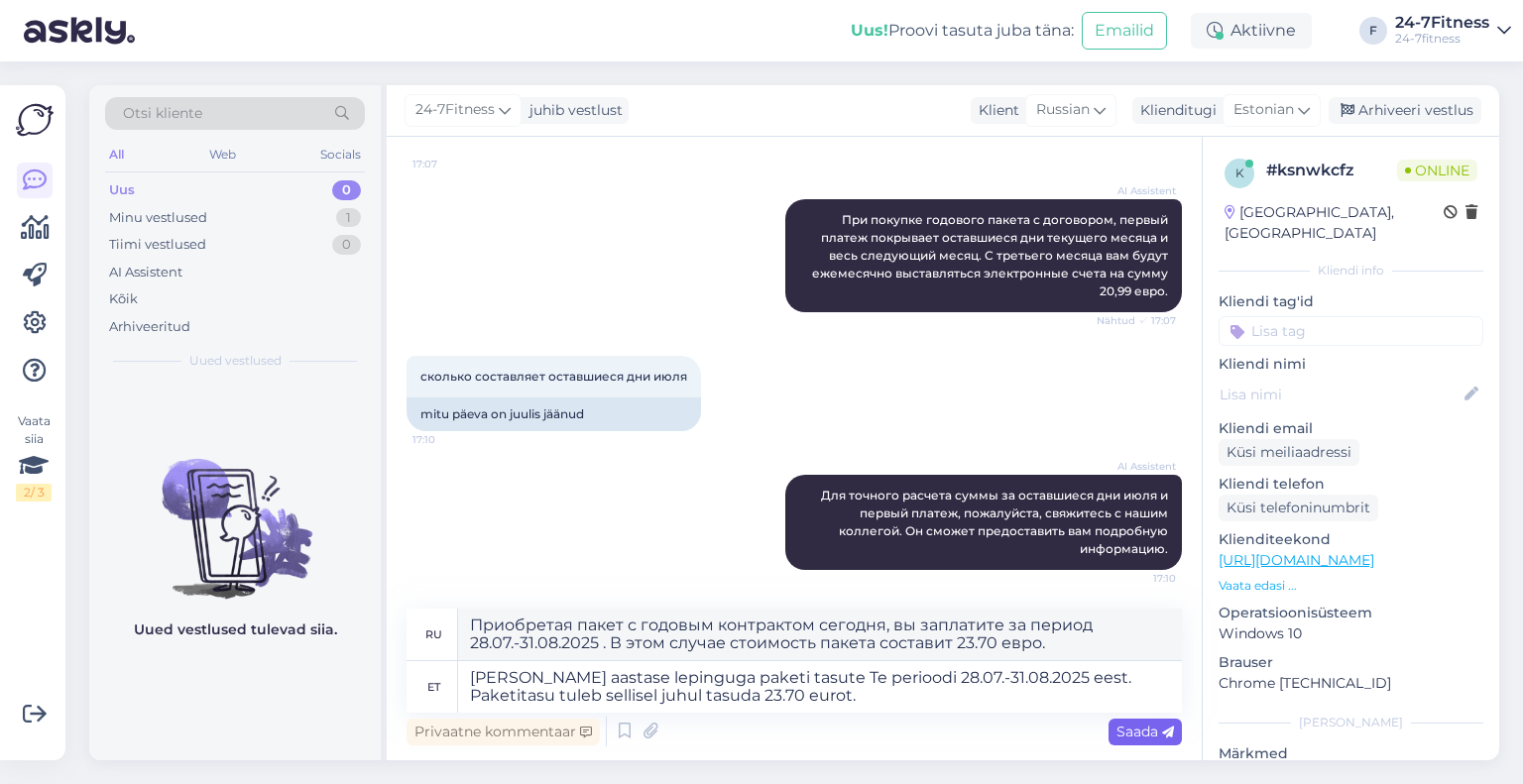 click on "Saada" at bounding box center [1145, 731] 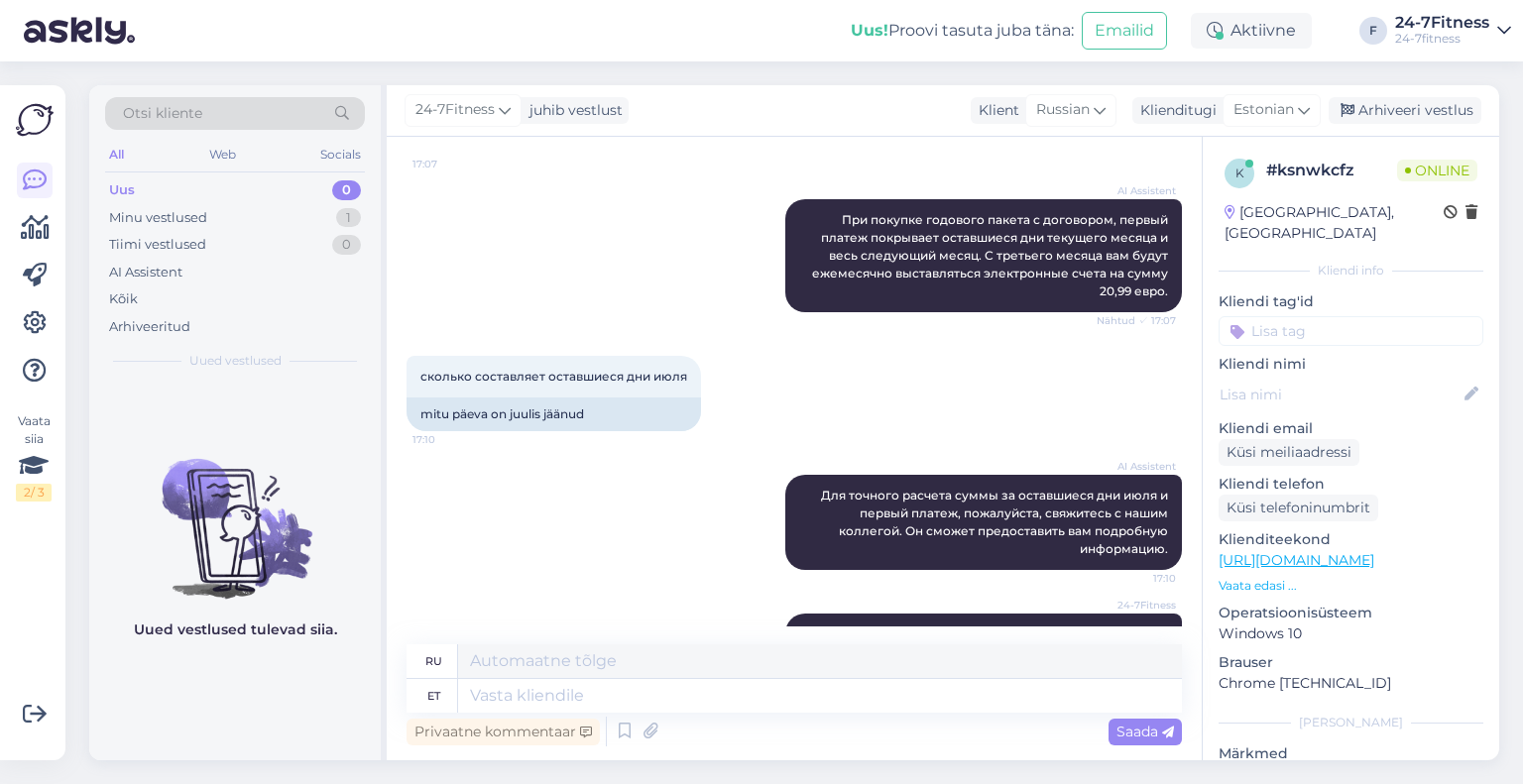 scroll, scrollTop: 719, scrollLeft: 0, axis: vertical 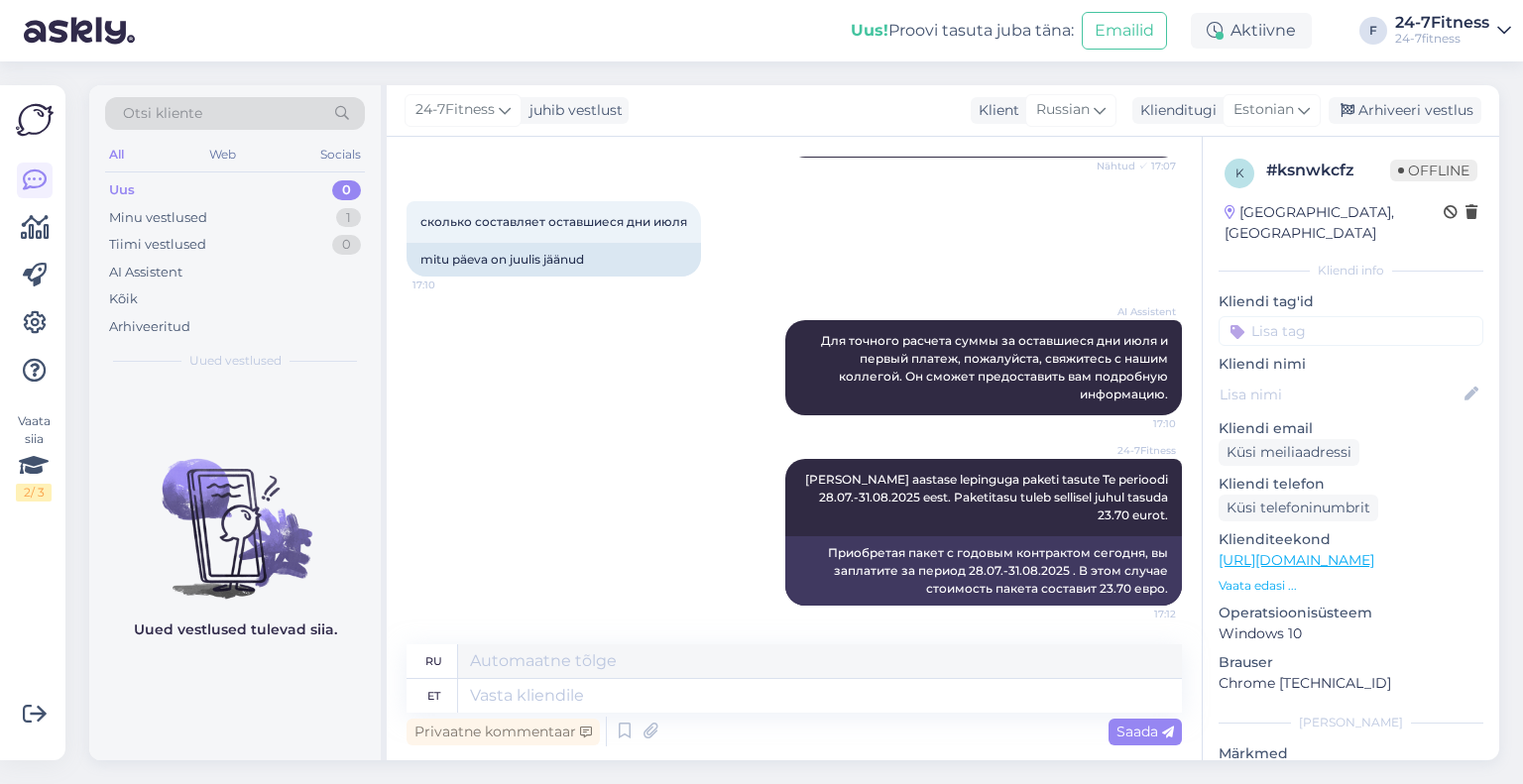 click on "24-7Fitness juhib vestlust Klient Russian Klienditugi Estonian Arabic Belarusian Bulgarian Chinese Czech Danish Dutch English Estonian Finnish French German Hungarian Croatian Icelandic Italian Japanese Korean Latvian Lithuanian Norwegian Bokmål Persian Polish Portuguese Romanian Russian Serbian Slovak Slovenian Spanish Swedish Turkish Ukrainian Arhiveeri vestlus" at bounding box center (943, 111) 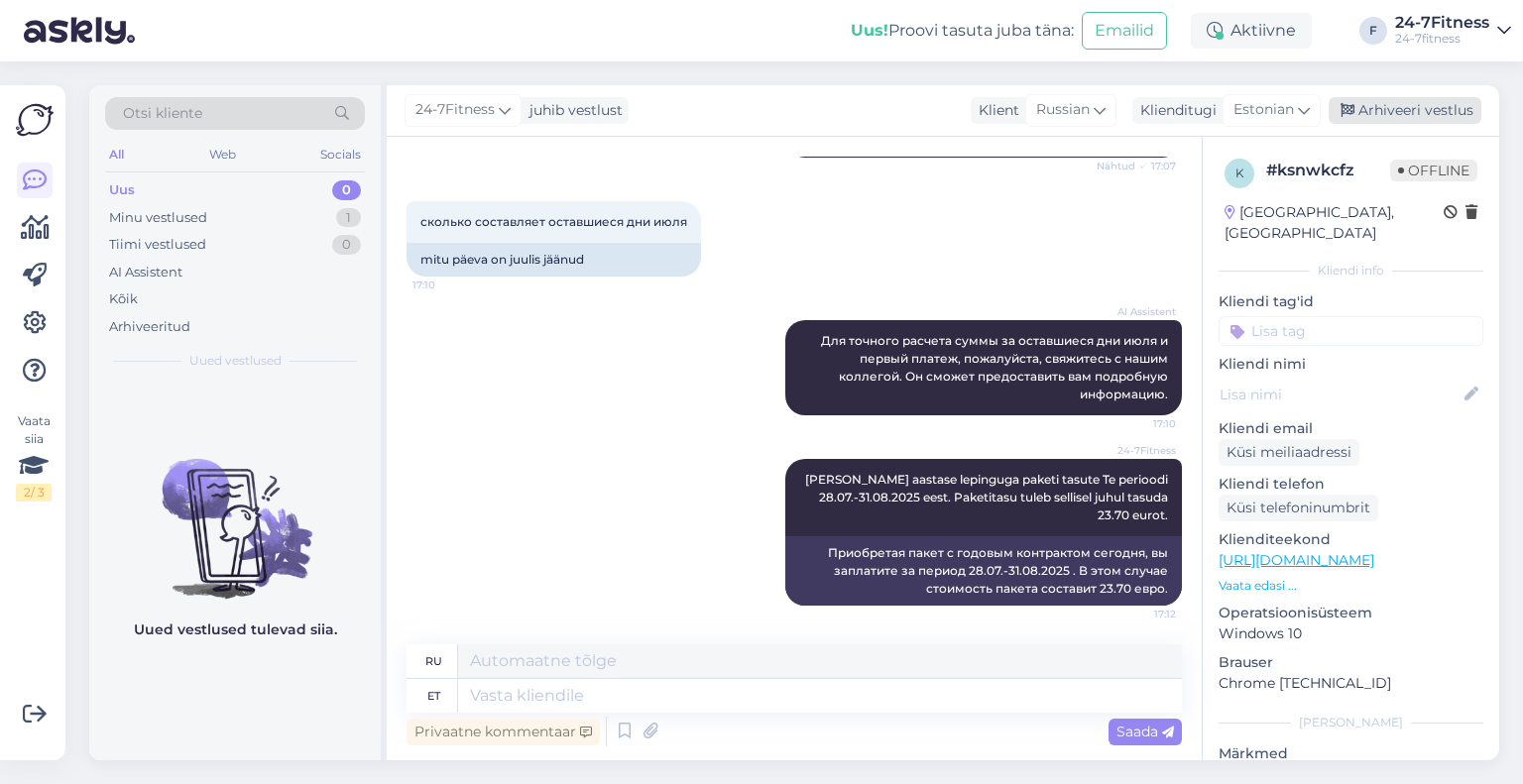 click on "Arhiveeri vestlus" at bounding box center (1405, 110) 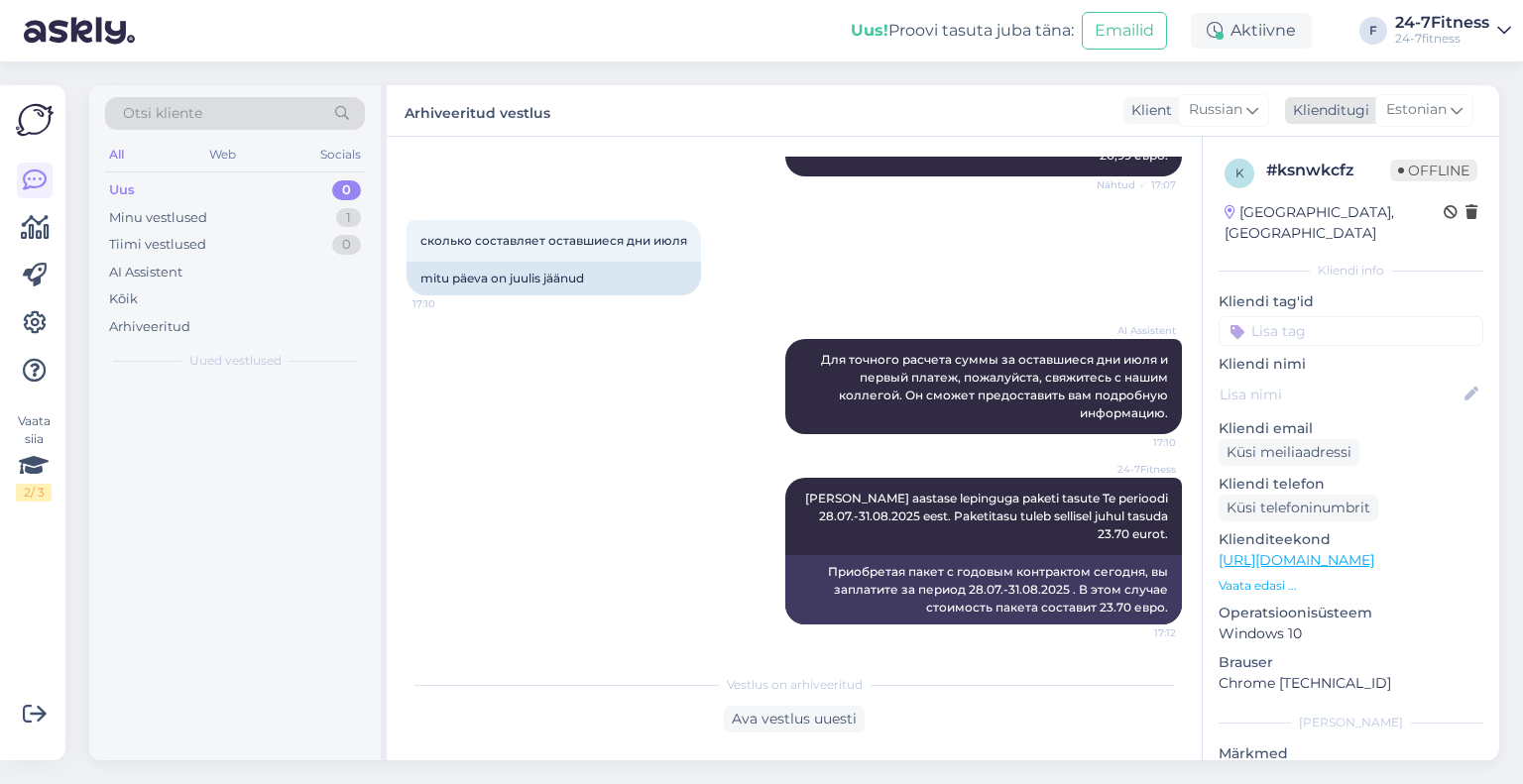 scroll, scrollTop: 699, scrollLeft: 0, axis: vertical 